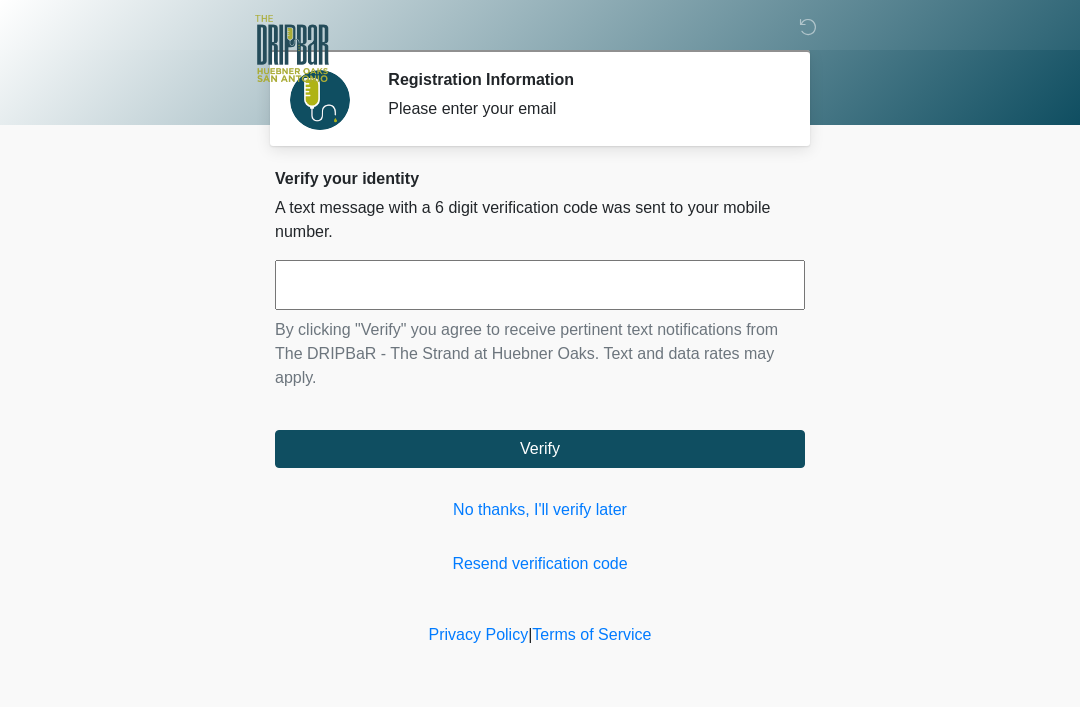 scroll, scrollTop: 0, scrollLeft: 0, axis: both 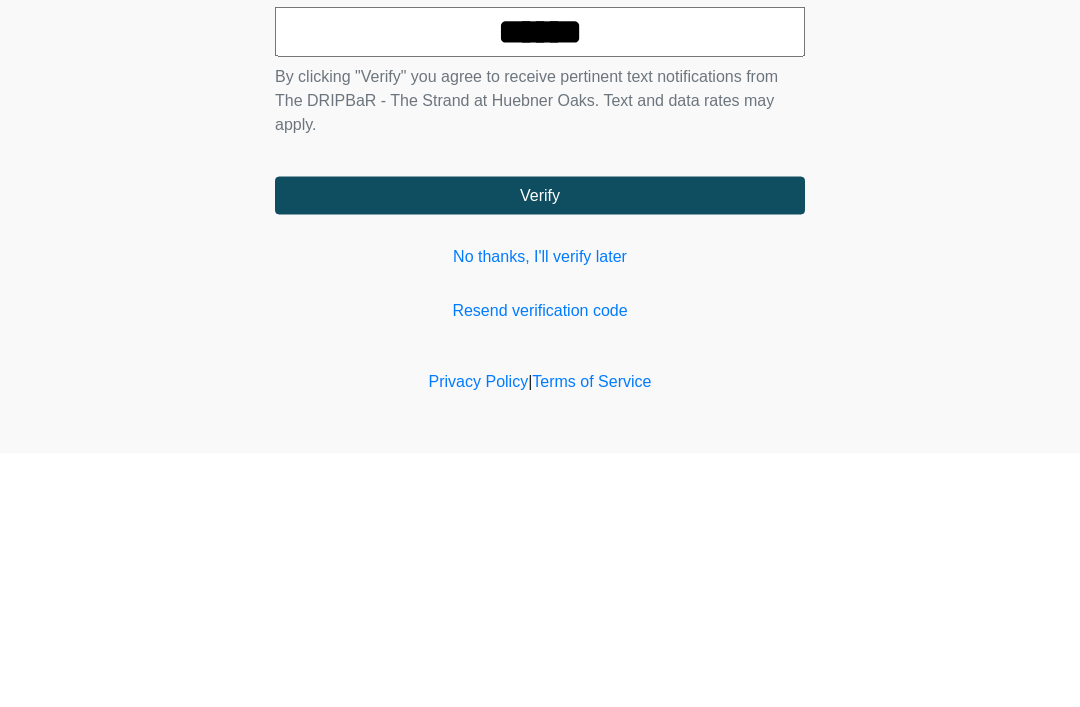 type on "******" 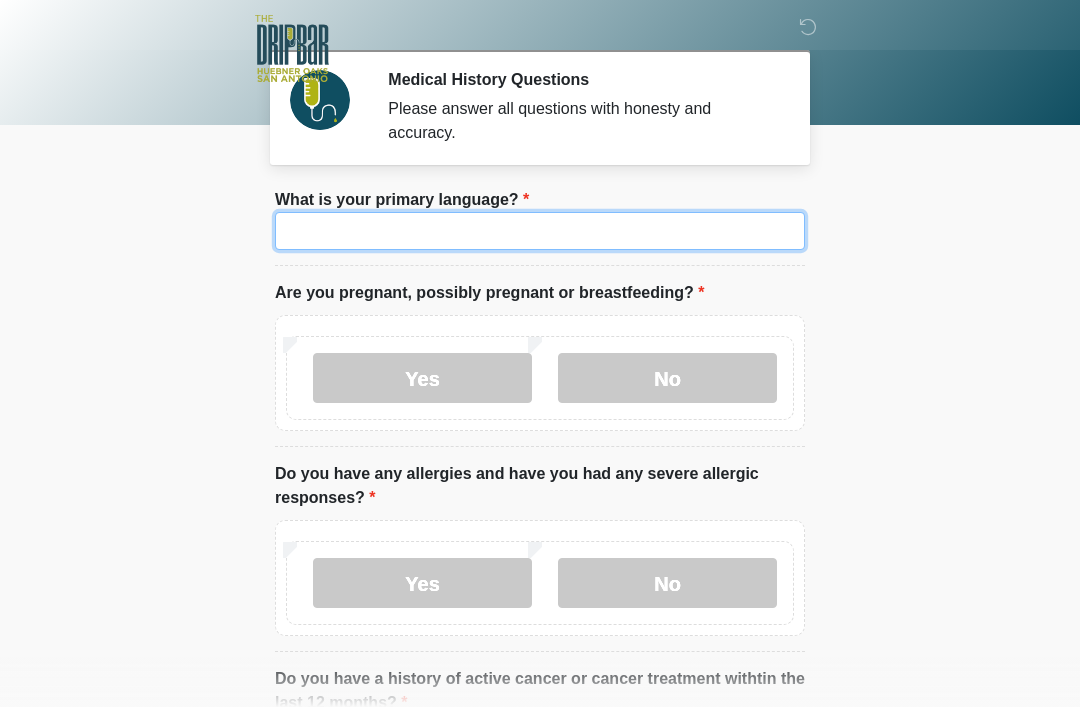 click on "What is your primary language?" at bounding box center (540, 231) 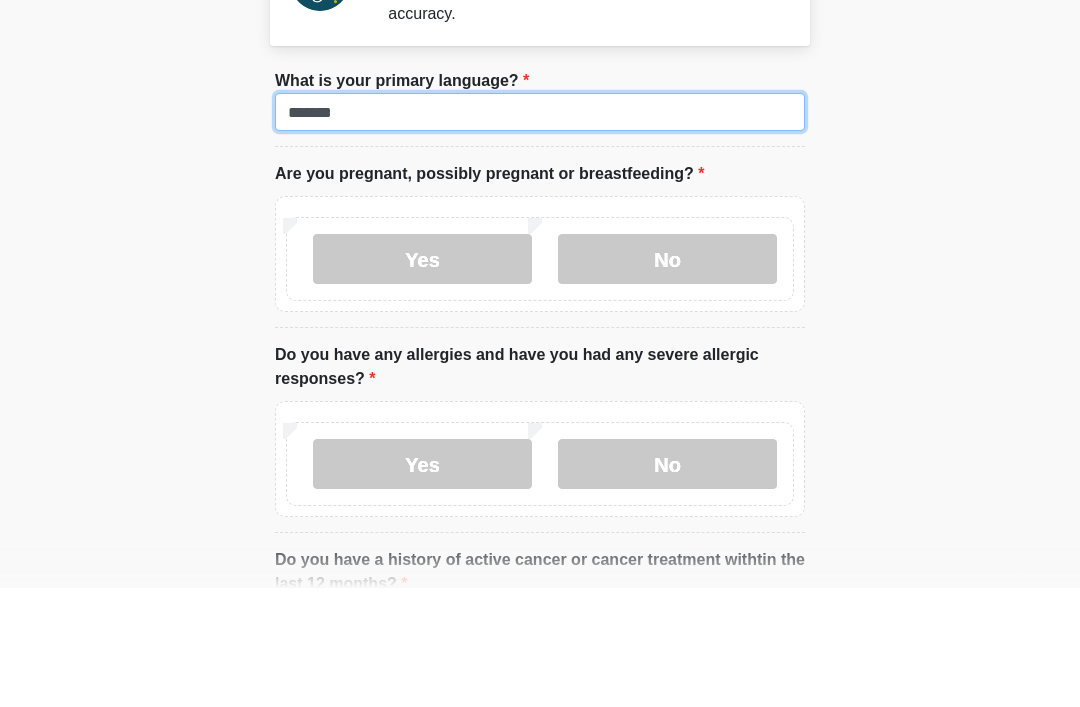 type on "*******" 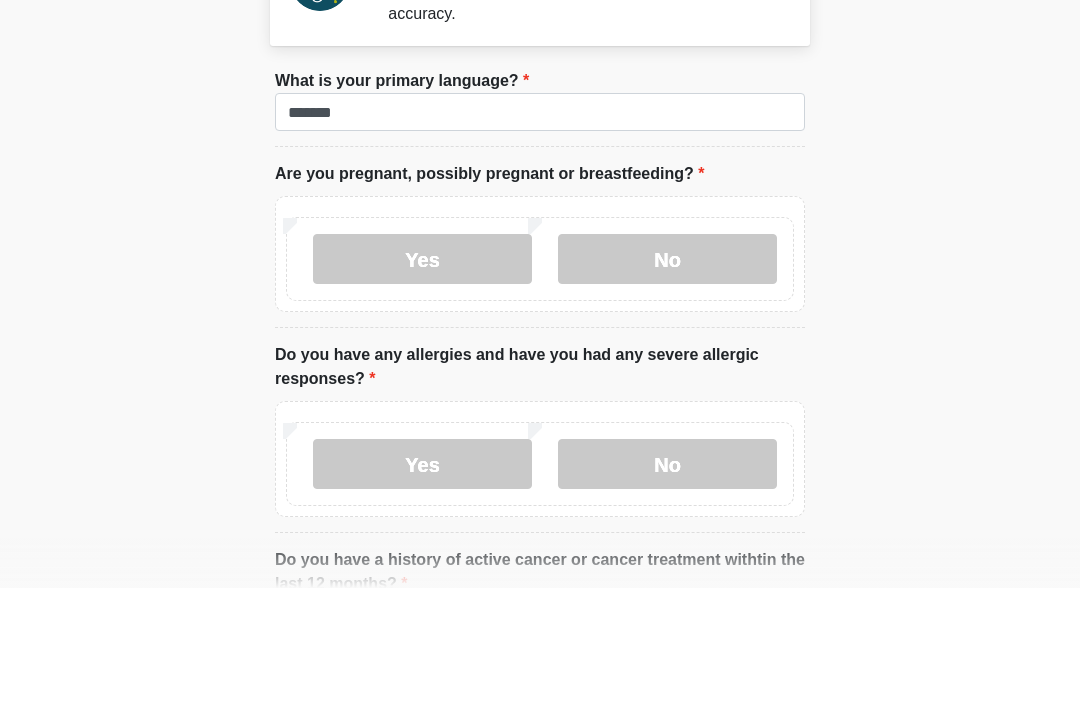 click on "No" at bounding box center [667, 378] 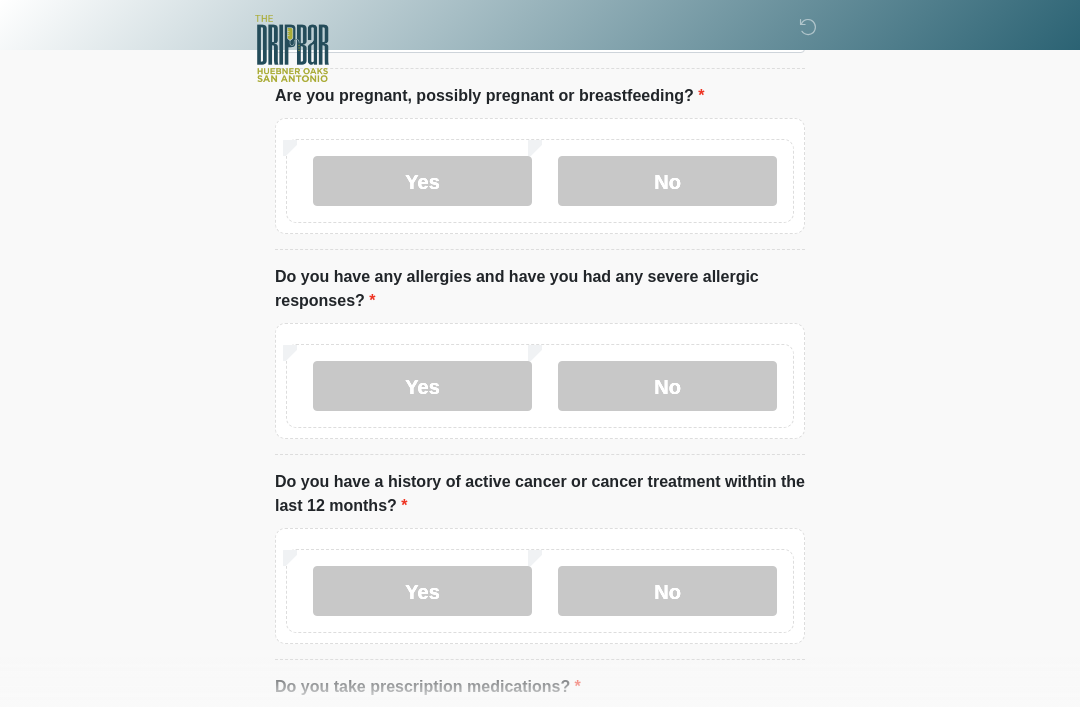 scroll, scrollTop: 206, scrollLeft: 0, axis: vertical 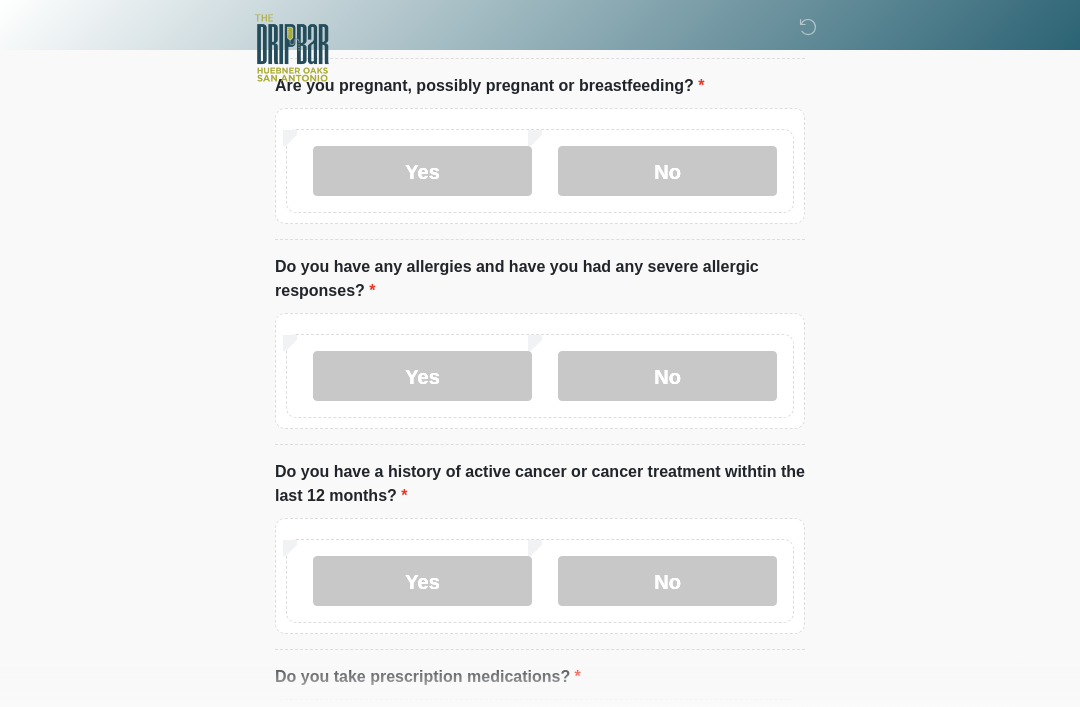 click on "No" at bounding box center [667, 377] 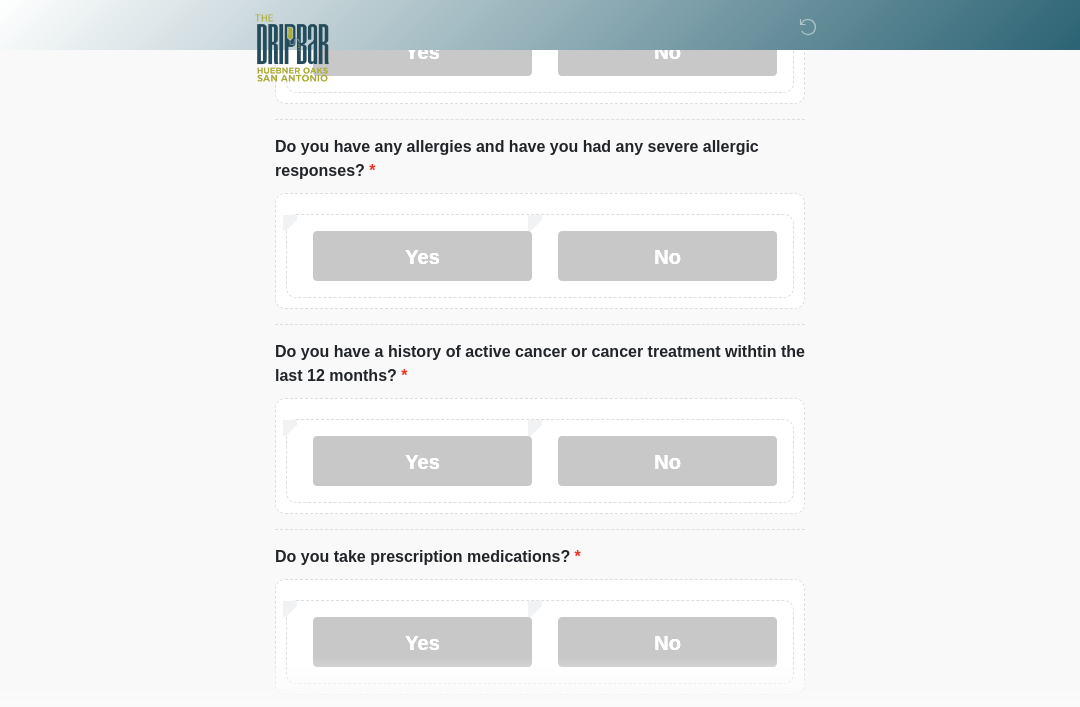 scroll, scrollTop: 328, scrollLeft: 0, axis: vertical 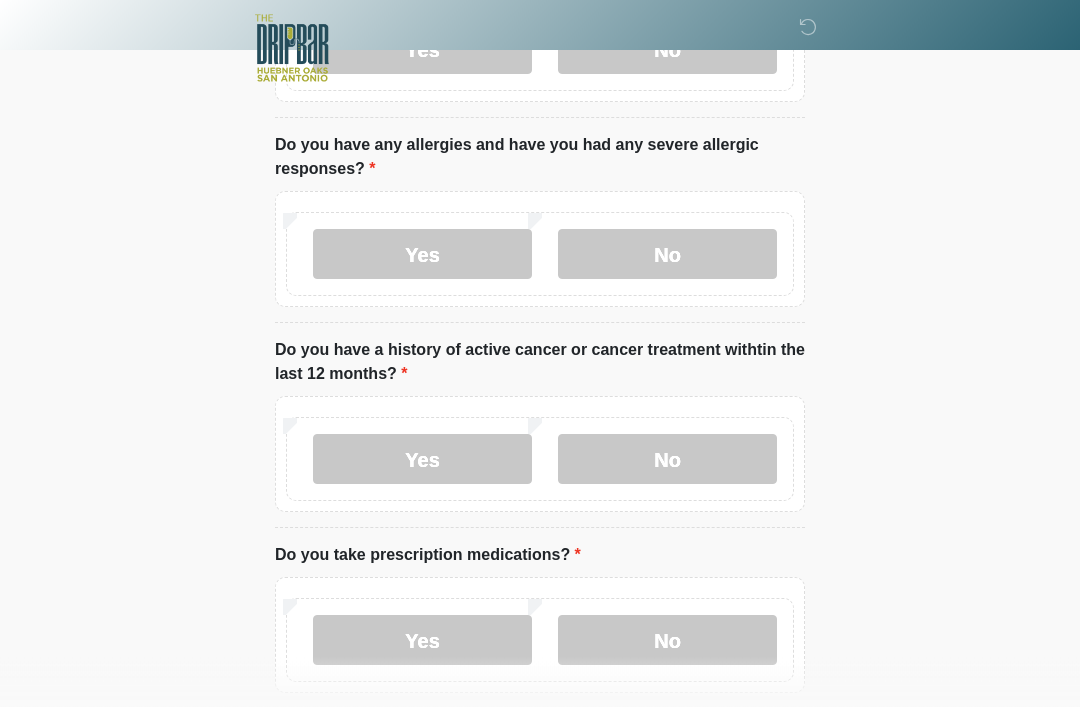 click on "No" at bounding box center [667, 460] 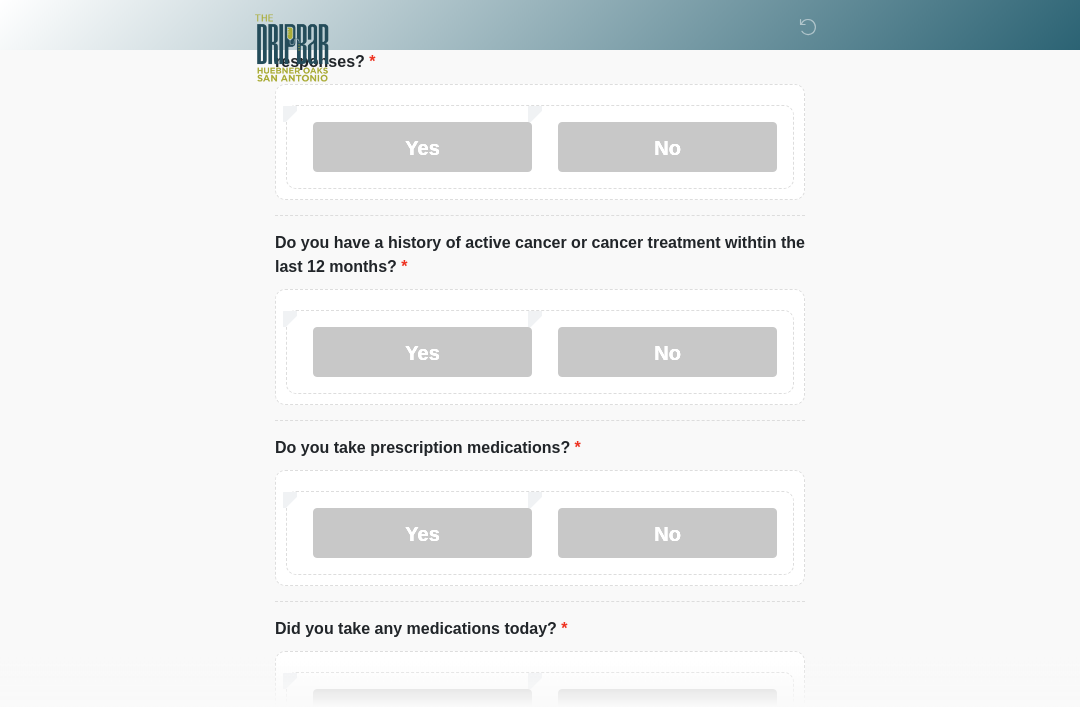 scroll, scrollTop: 438, scrollLeft: 0, axis: vertical 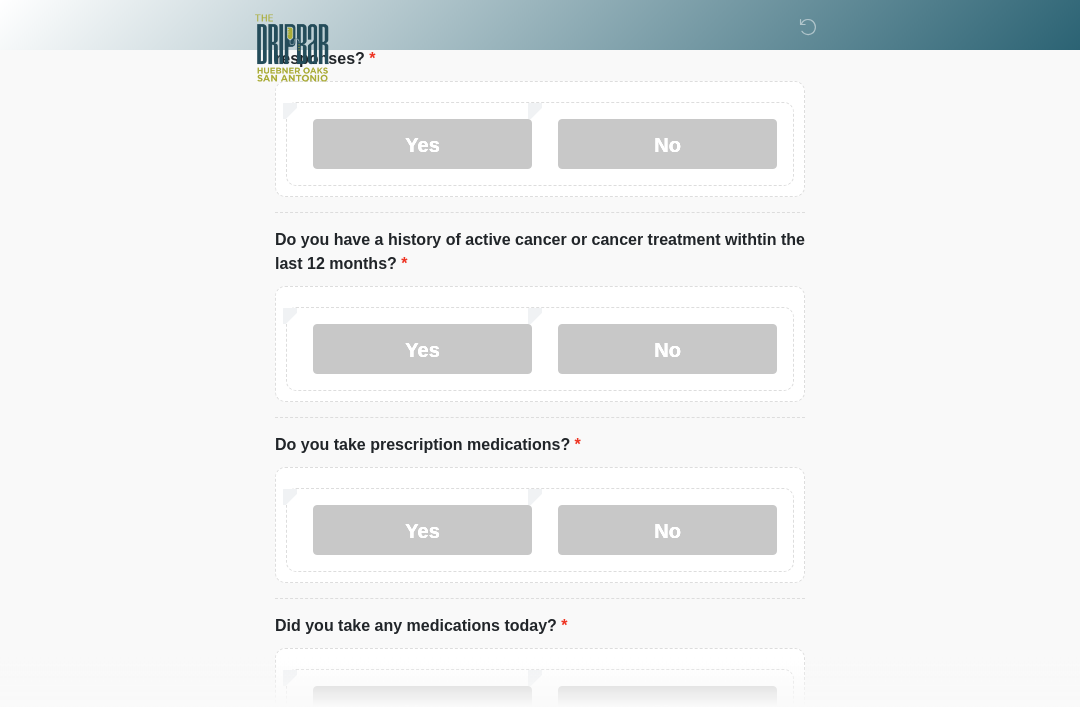 click on "Yes" at bounding box center (422, 531) 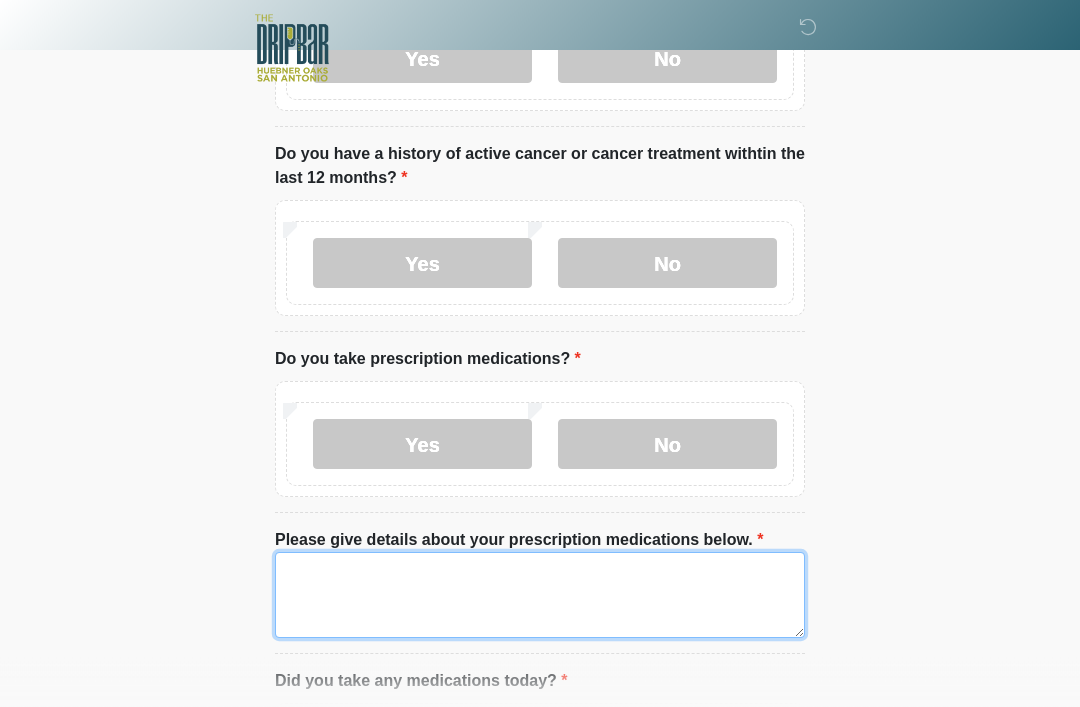 click on "Please give details about your prescription medications below." at bounding box center [540, 596] 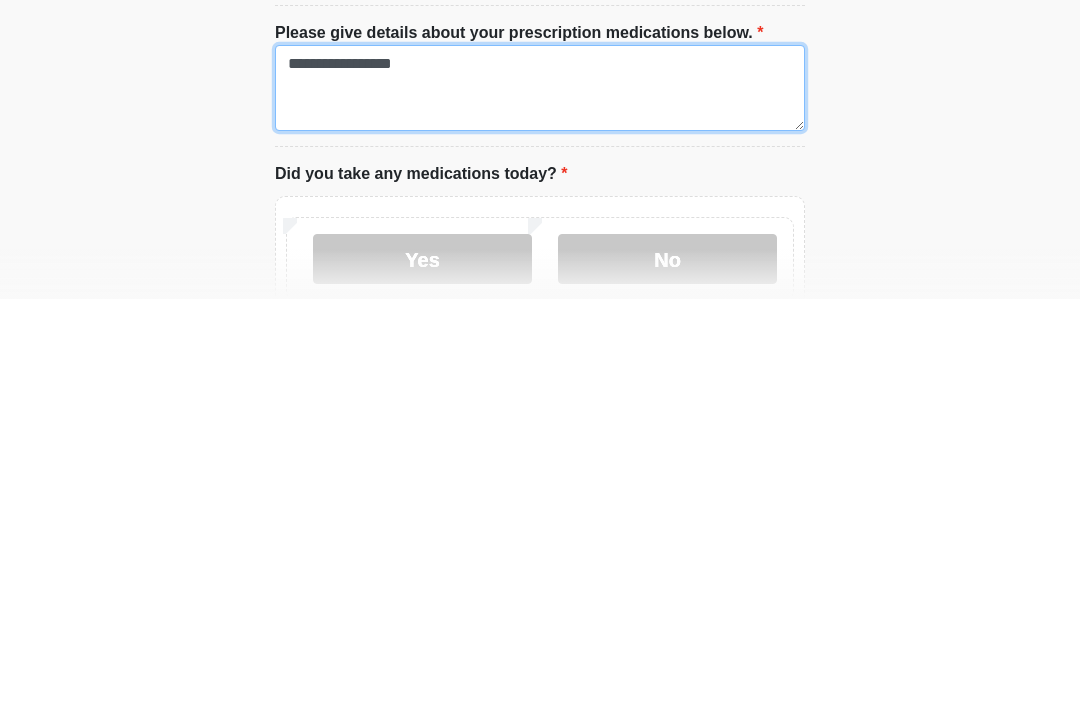scroll, scrollTop: 630, scrollLeft: 0, axis: vertical 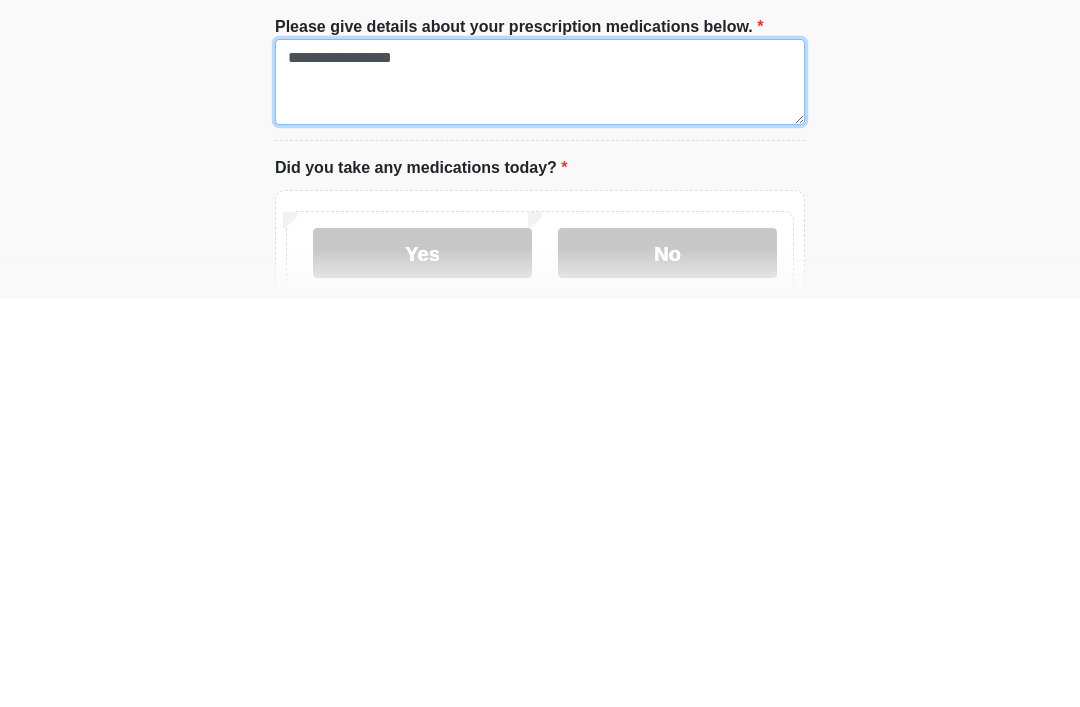 type on "**********" 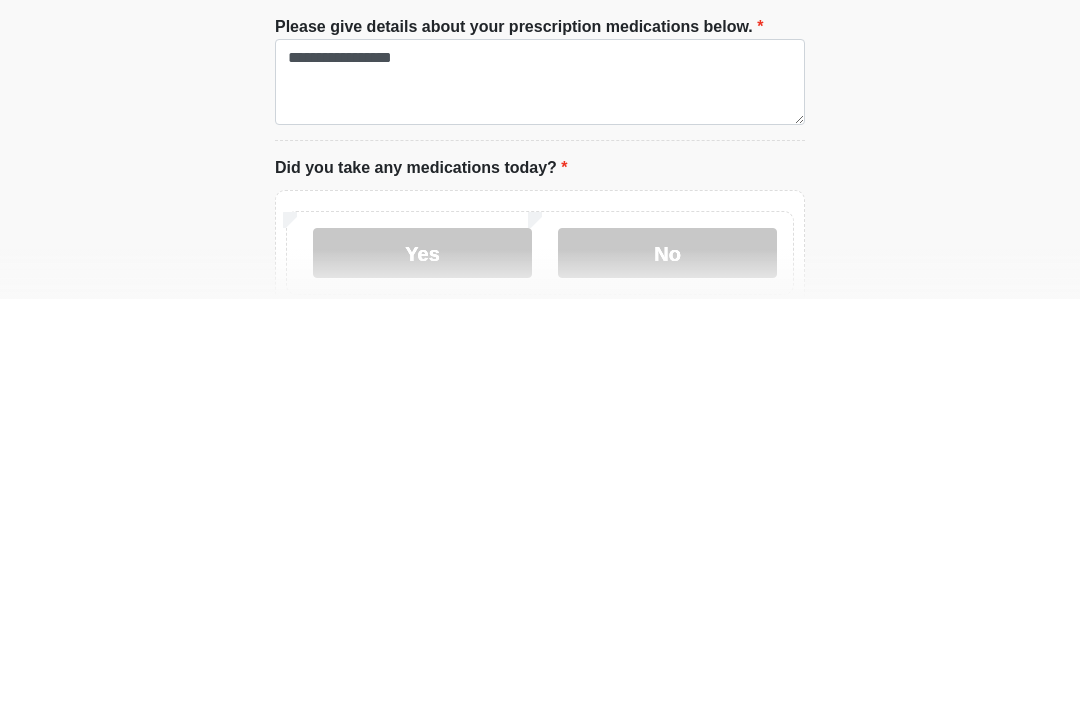 click on "Yes" at bounding box center (422, 661) 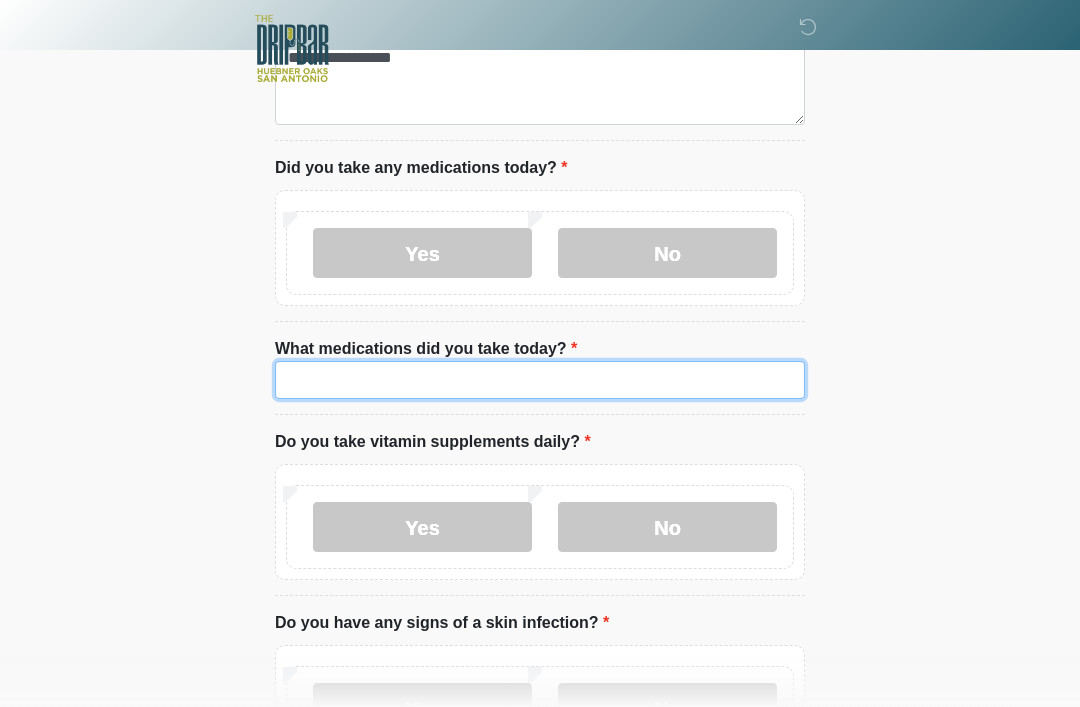 click on "What medications did you take today?" at bounding box center [540, 380] 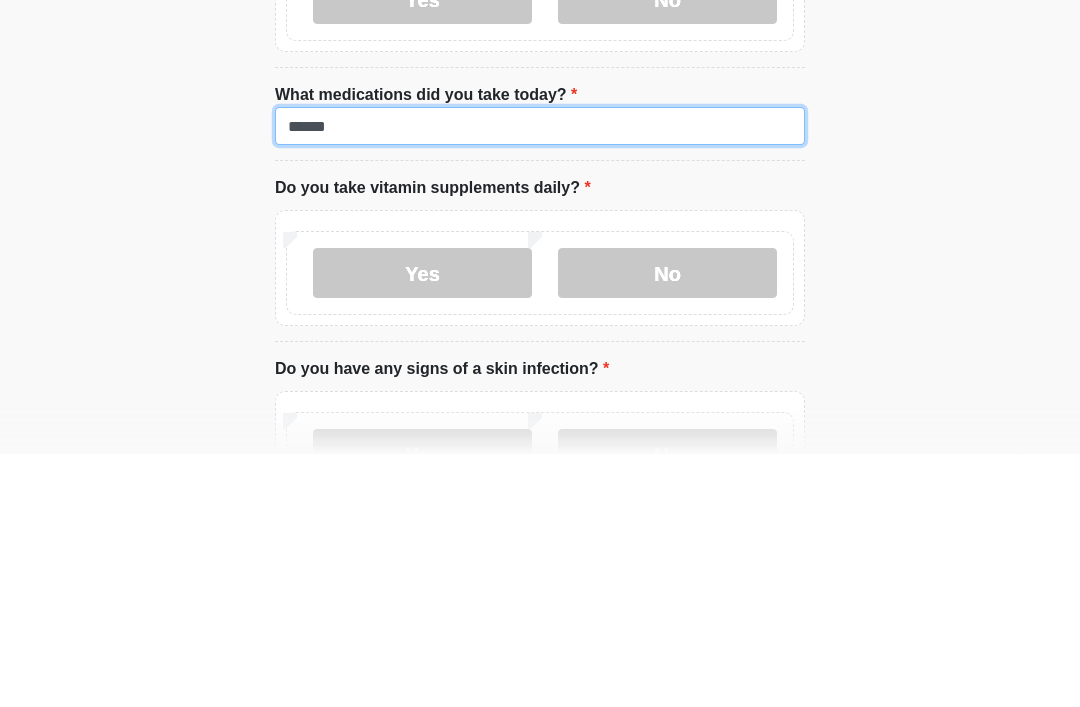 type on "******" 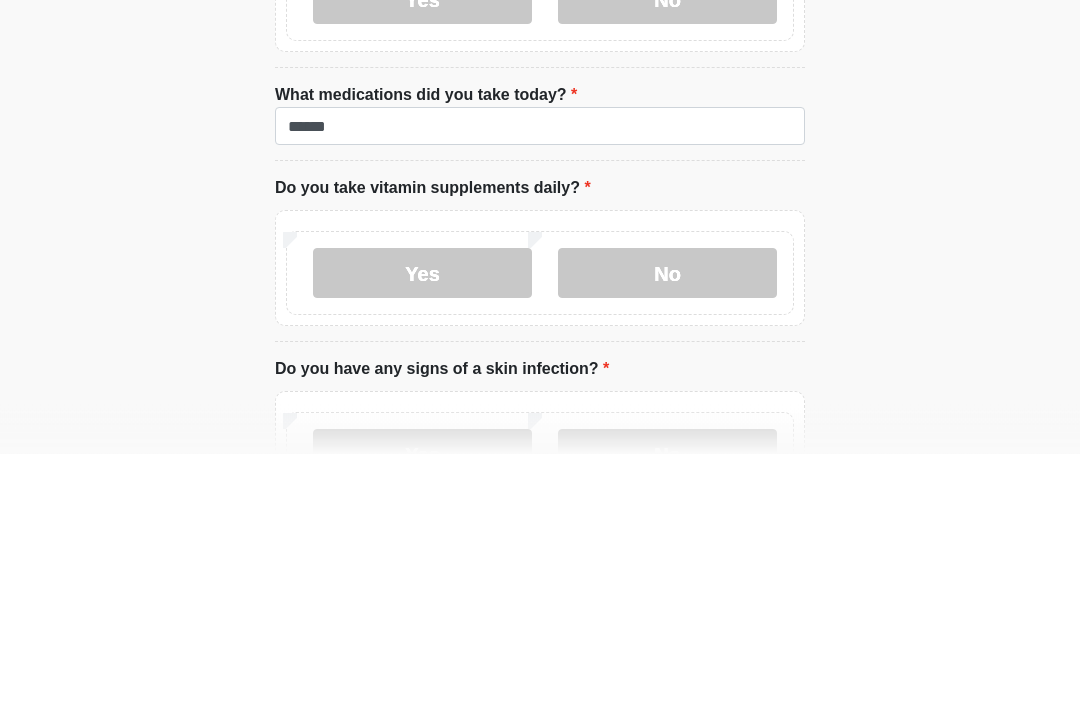 click on "No" at bounding box center [667, 527] 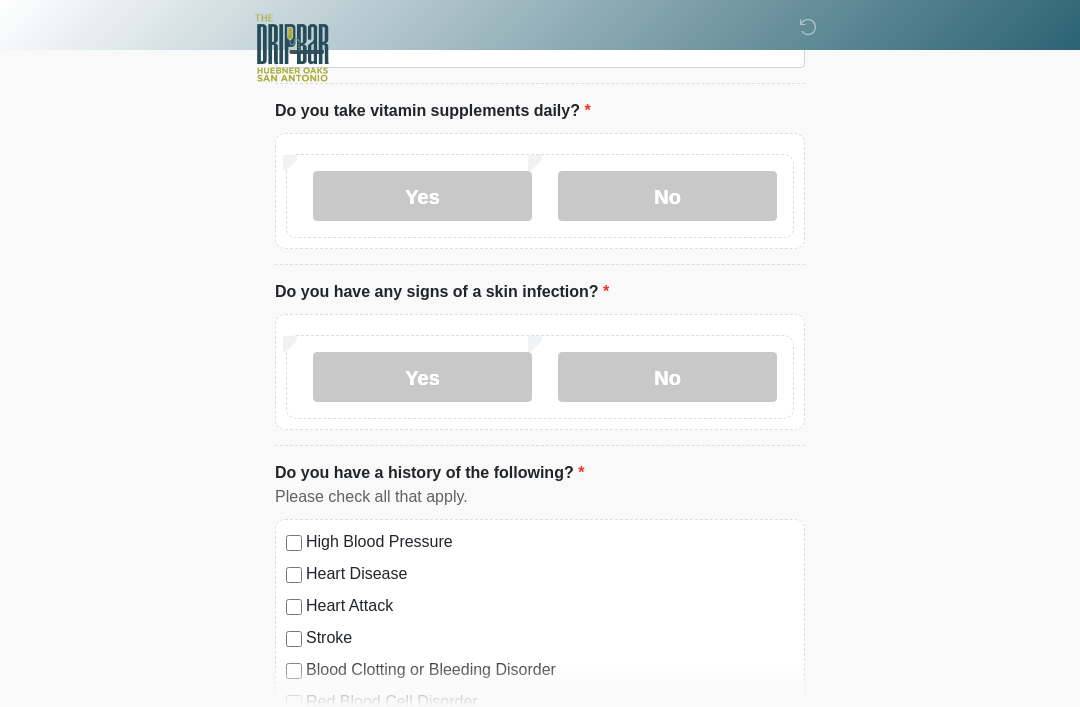 scroll, scrollTop: 1370, scrollLeft: 0, axis: vertical 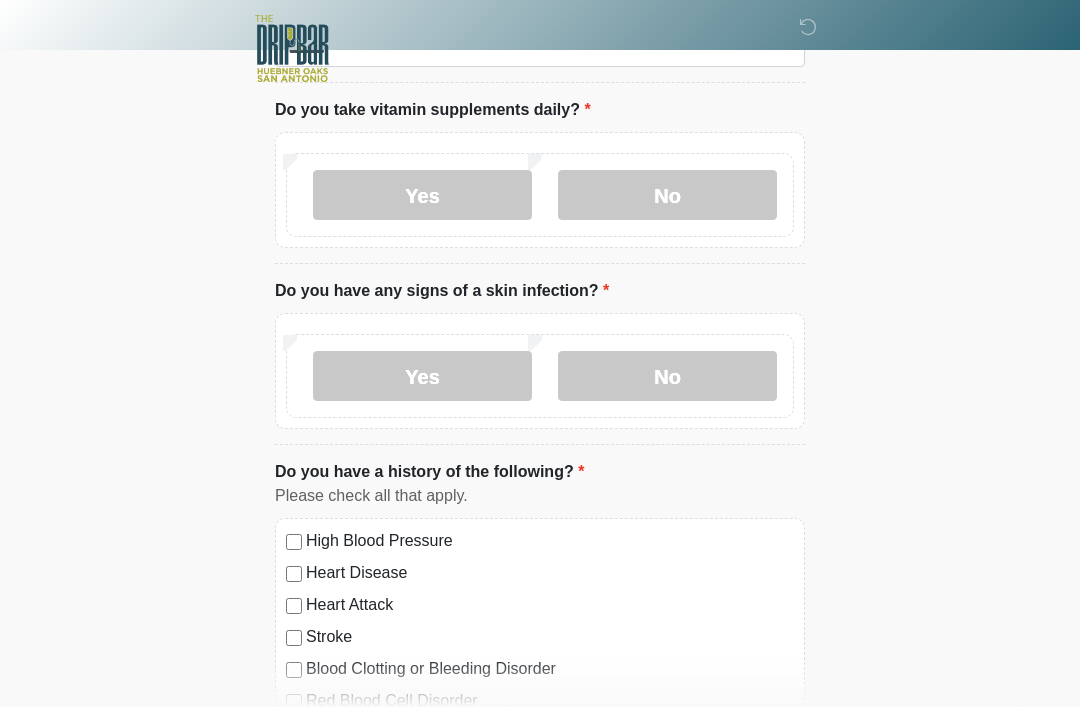 click on "No" at bounding box center (667, 376) 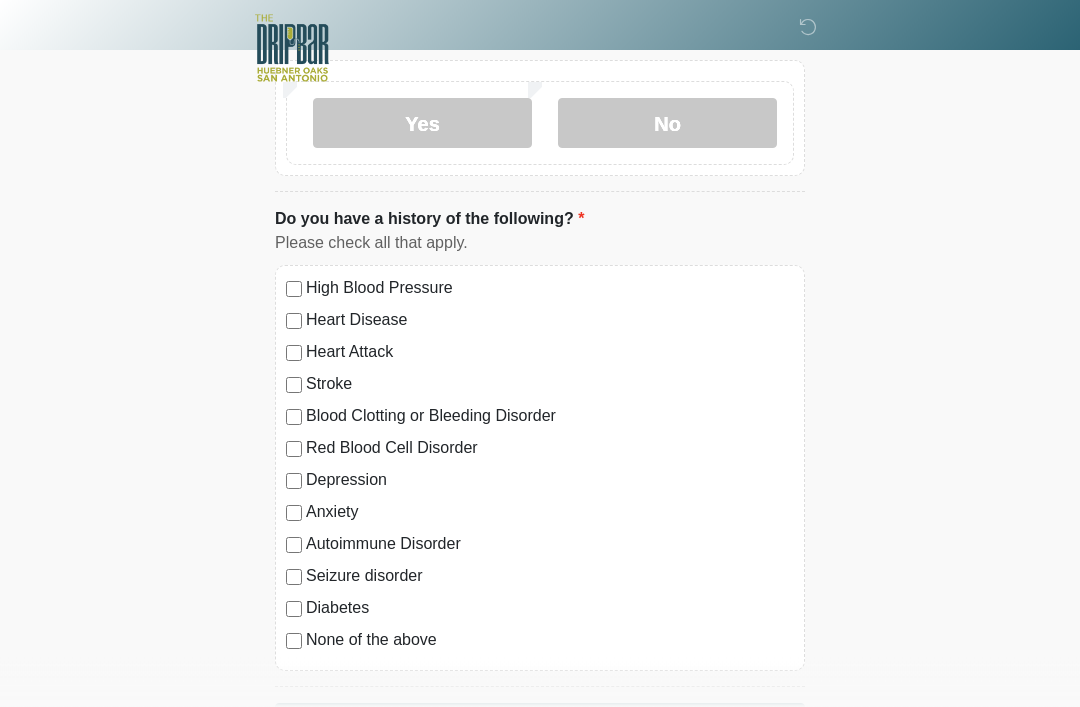 scroll, scrollTop: 1696, scrollLeft: 0, axis: vertical 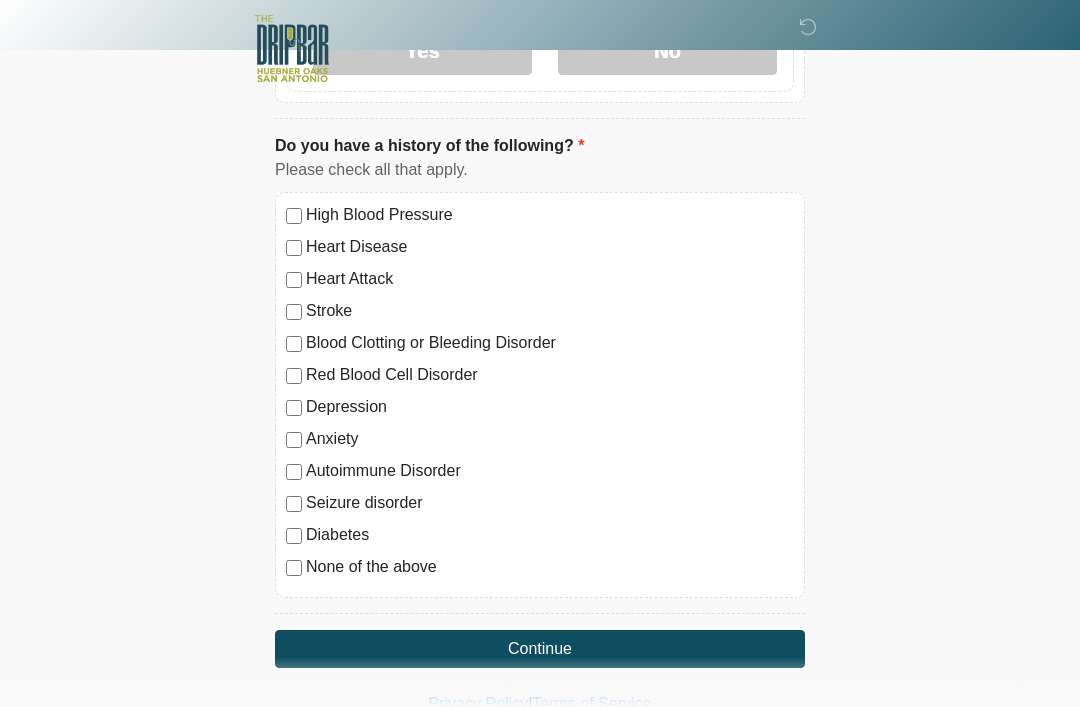 click on "Continue" at bounding box center (540, 649) 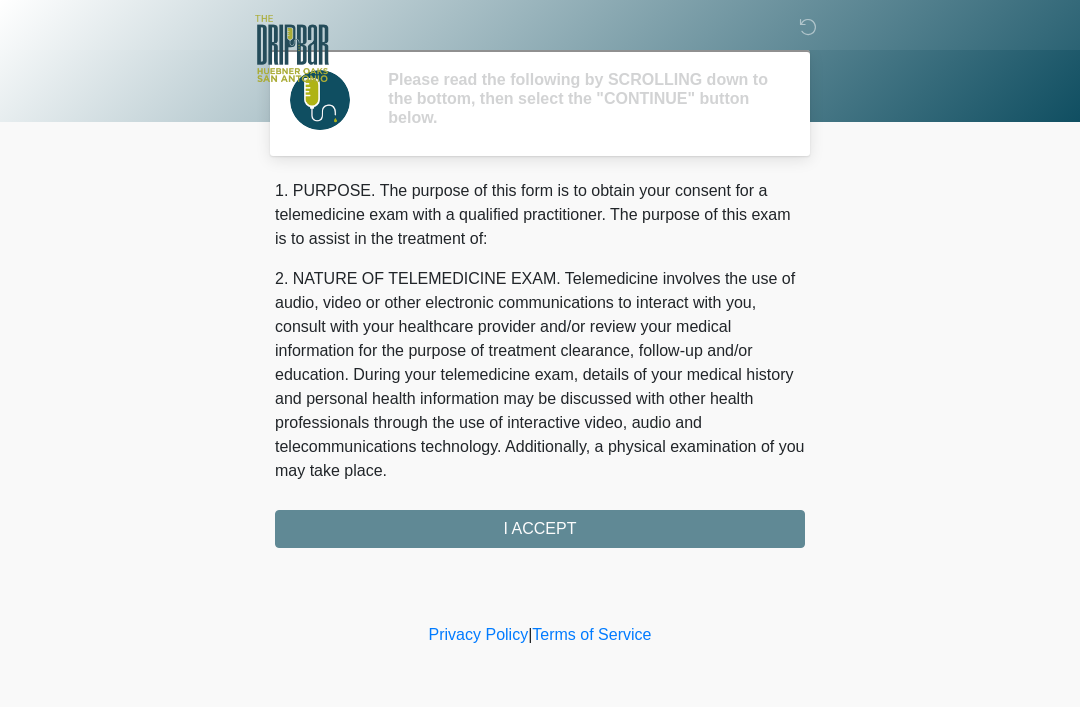 scroll, scrollTop: 0, scrollLeft: 0, axis: both 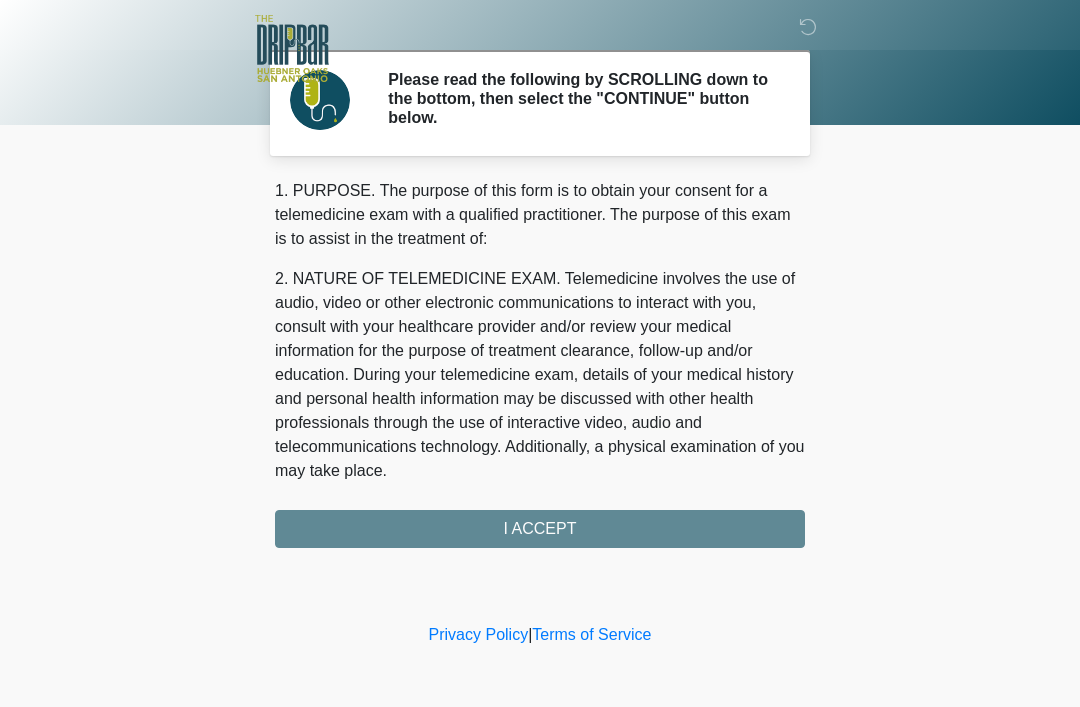 click on "1. PURPOSE. The purpose of this form is to obtain your consent for a telemedicine exam with a qualified practitioner. The purpose of this exam is to assist in the treatment of:  2. NATURE OF TELEMEDICINE EXAM. Telemedicine involves the use of audio, video or other electronic communications to interact with you, consult with your healthcare provider and/or review your medical information for the purpose of treatment clearance, follow-up and/or education. During your telemedicine exam, details of your medical history and personal health information may be discussed with other health professionals through the use of interactive video, audio and telecommunications technology. Additionally, a physical examination of you may take place. 4. HEALTHCARE INSTITUTION. The DRIPBaR - The Strand at Huebner Oaks has medical and non-medical technical personnel who may participate in the telemedicine exam to aid in the audio/video link with the qualified practitioner.
I ACCEPT" at bounding box center (540, 363) 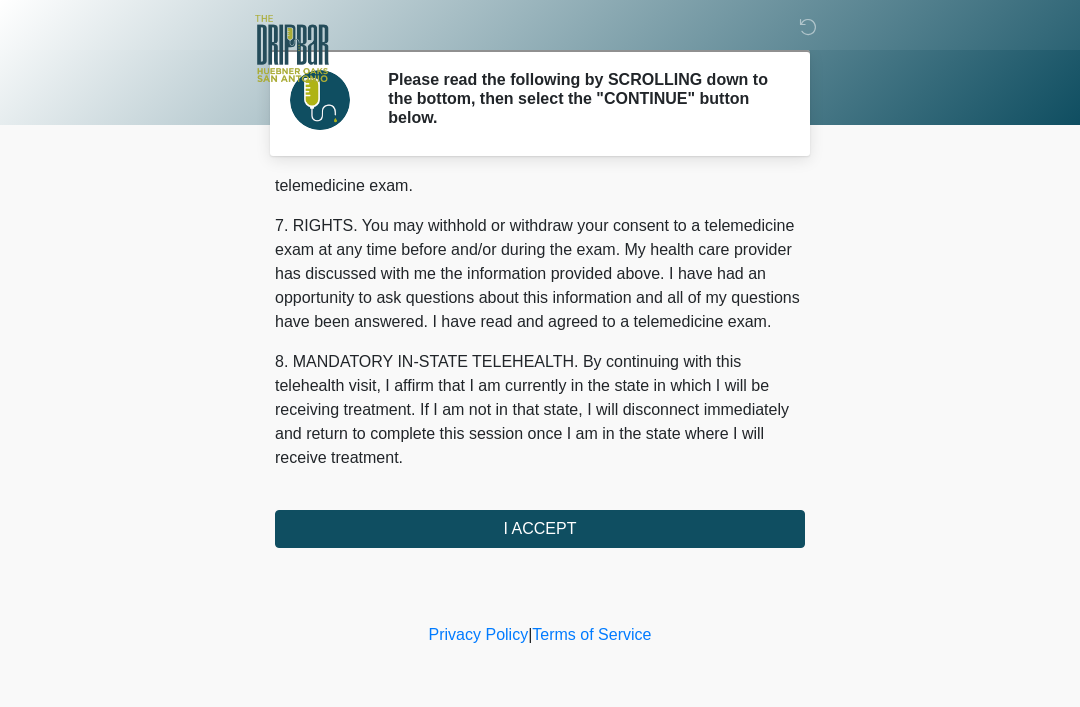 scroll, scrollTop: 877, scrollLeft: 0, axis: vertical 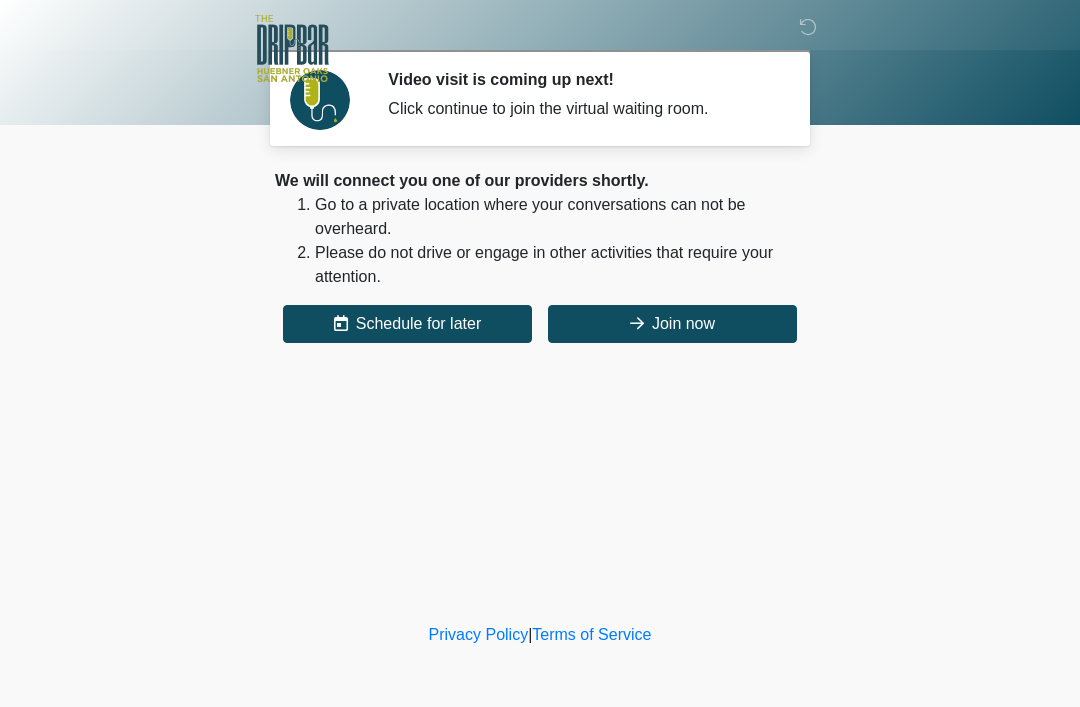 click on "Join now" at bounding box center [672, 324] 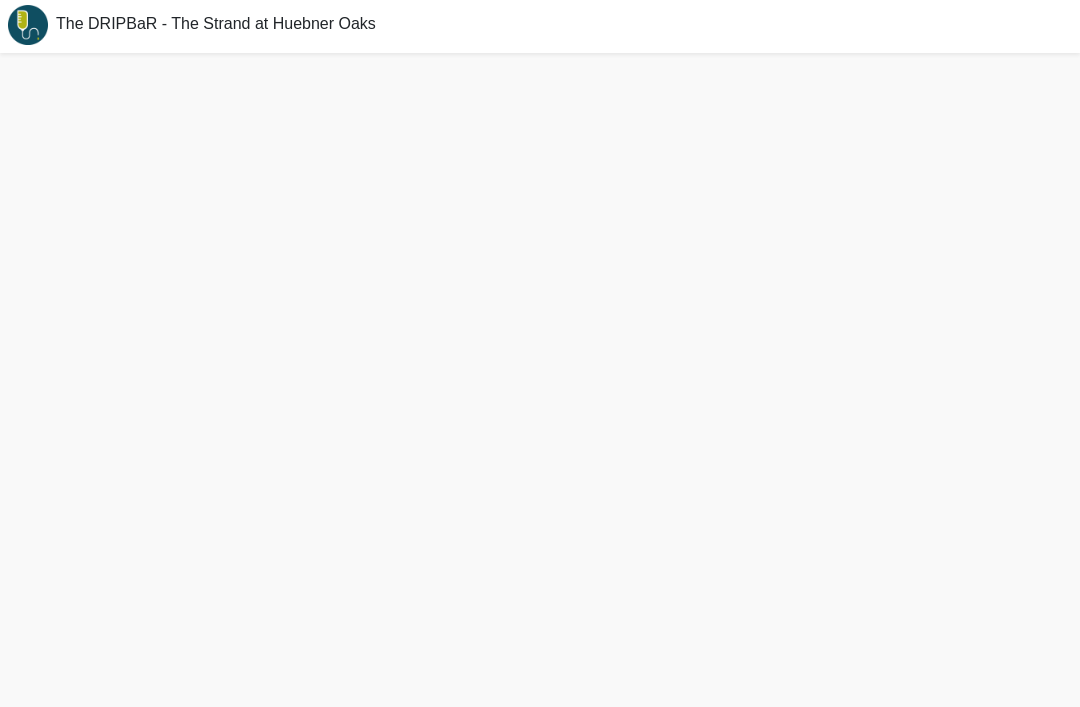 scroll, scrollTop: 6, scrollLeft: 0, axis: vertical 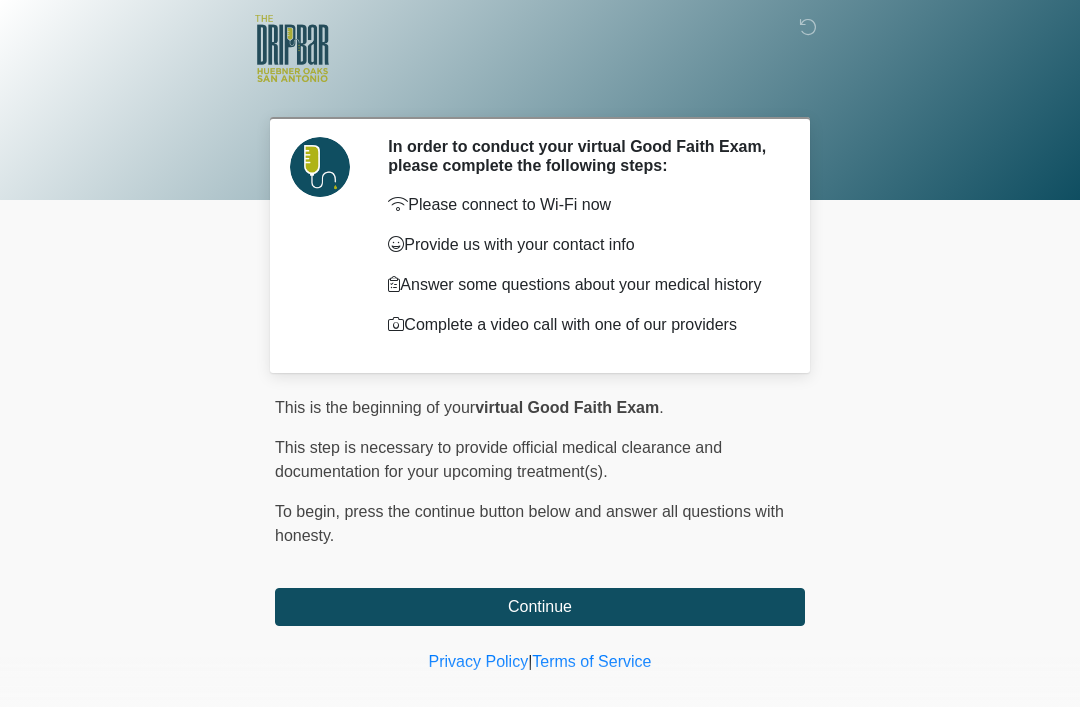 click on "Continue" at bounding box center [540, 607] 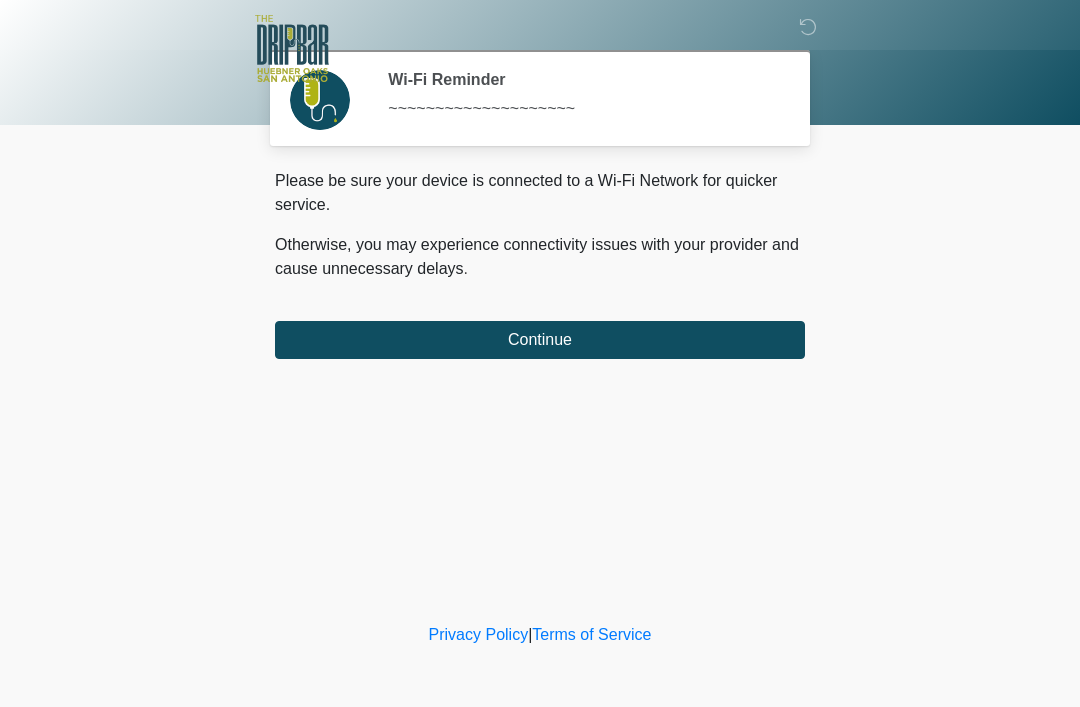 click on "Continue" at bounding box center [540, 340] 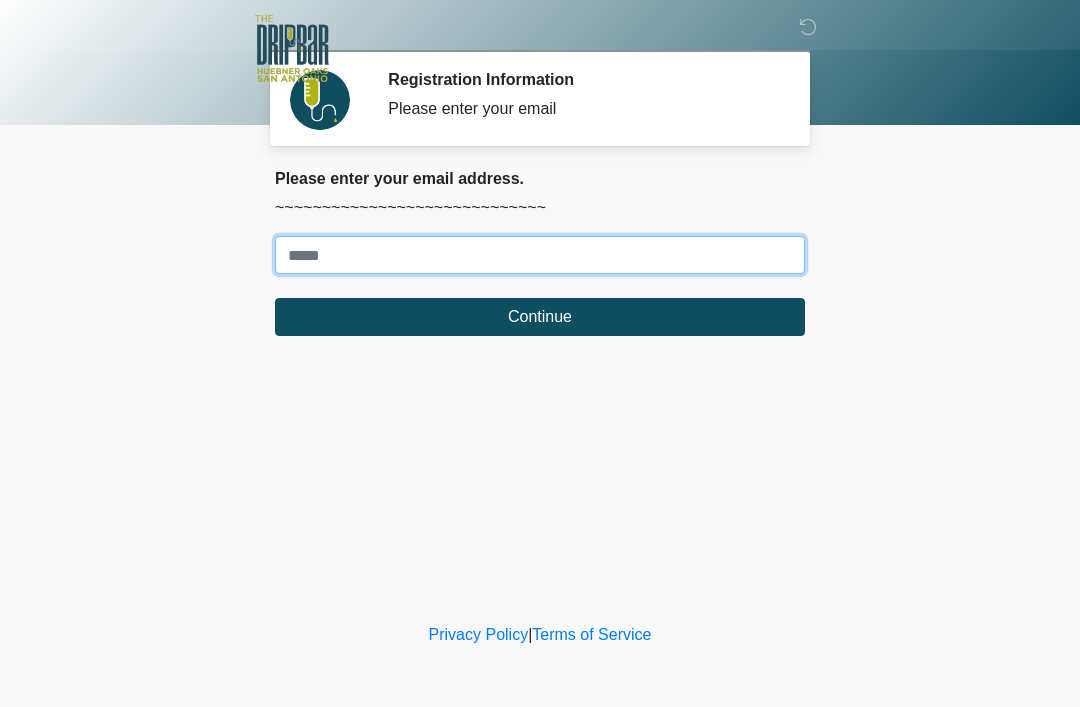 click on "Where should we email your treatment plan?" at bounding box center [540, 255] 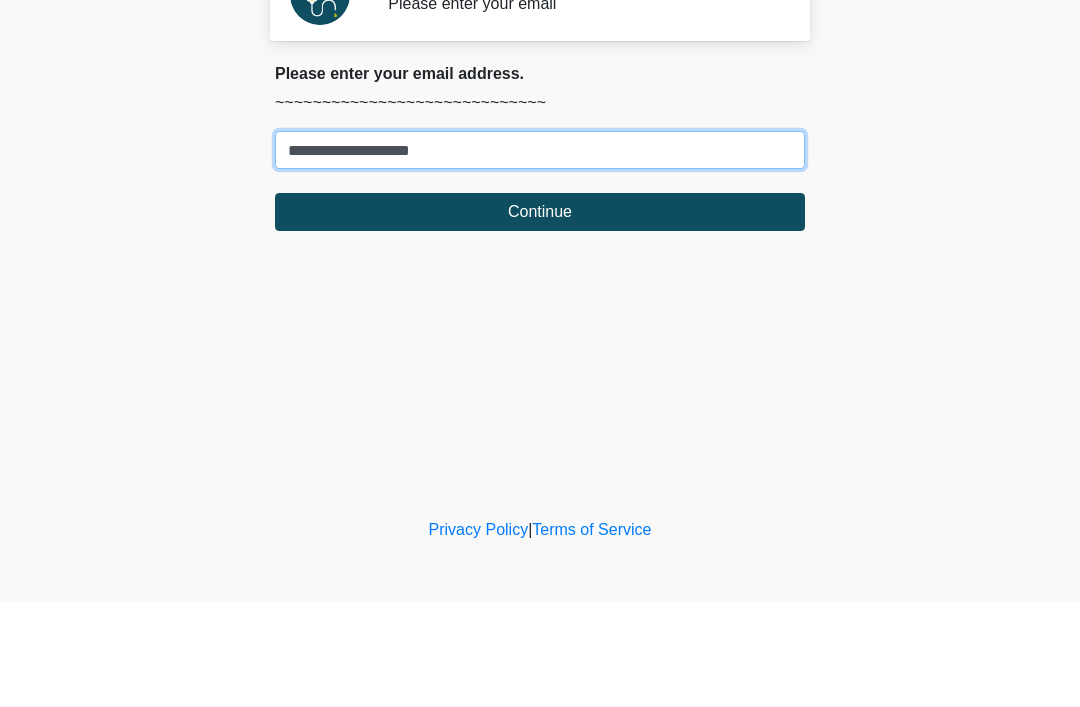 type on "**********" 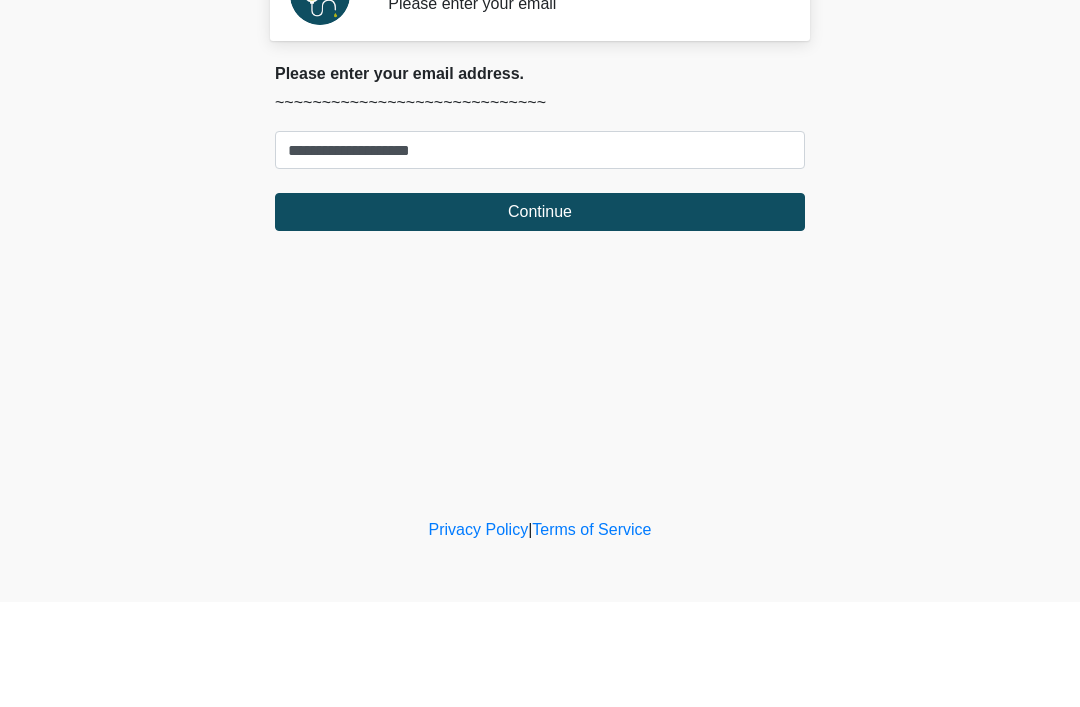 click on "Continue" at bounding box center [540, 317] 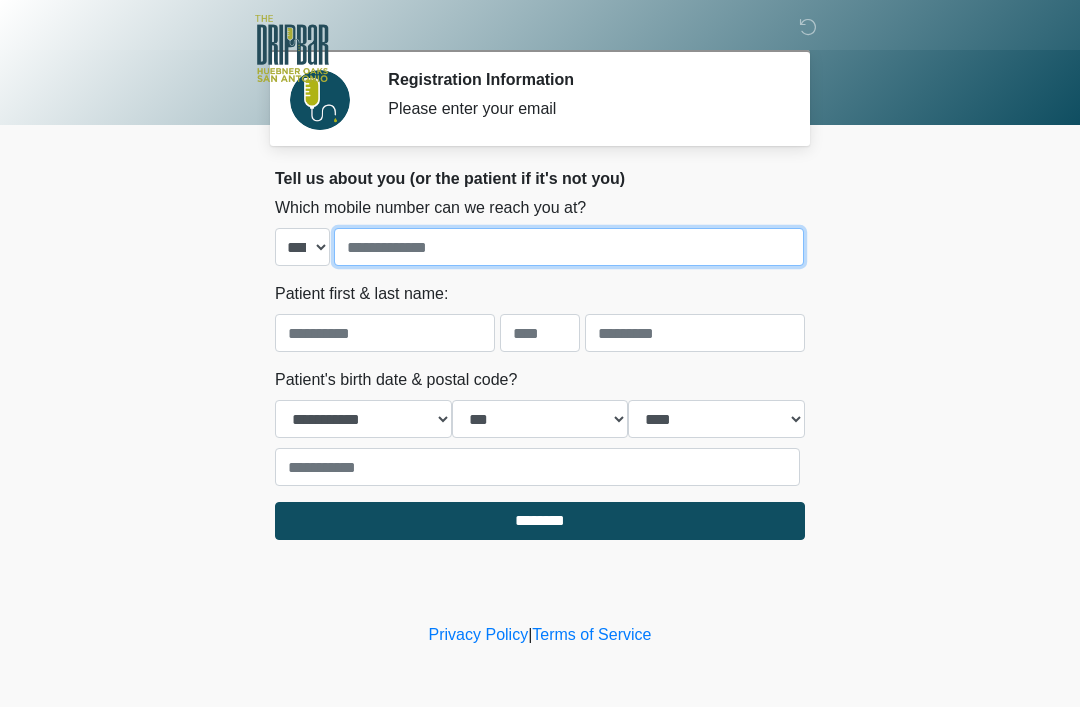 click at bounding box center (569, 247) 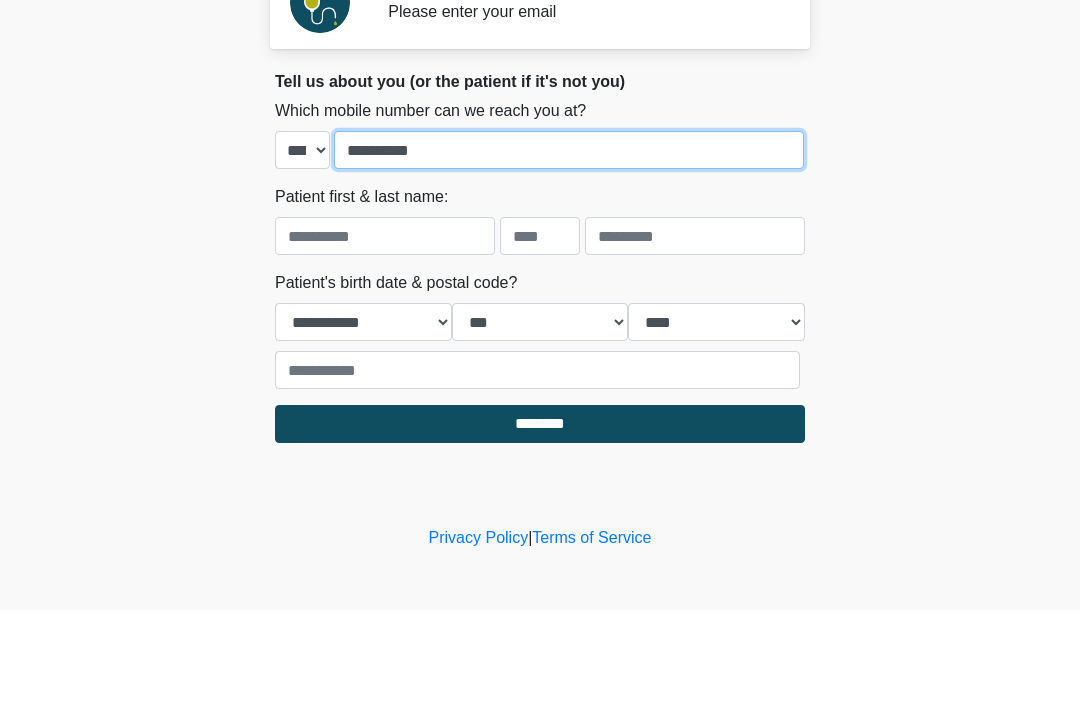 type on "**********" 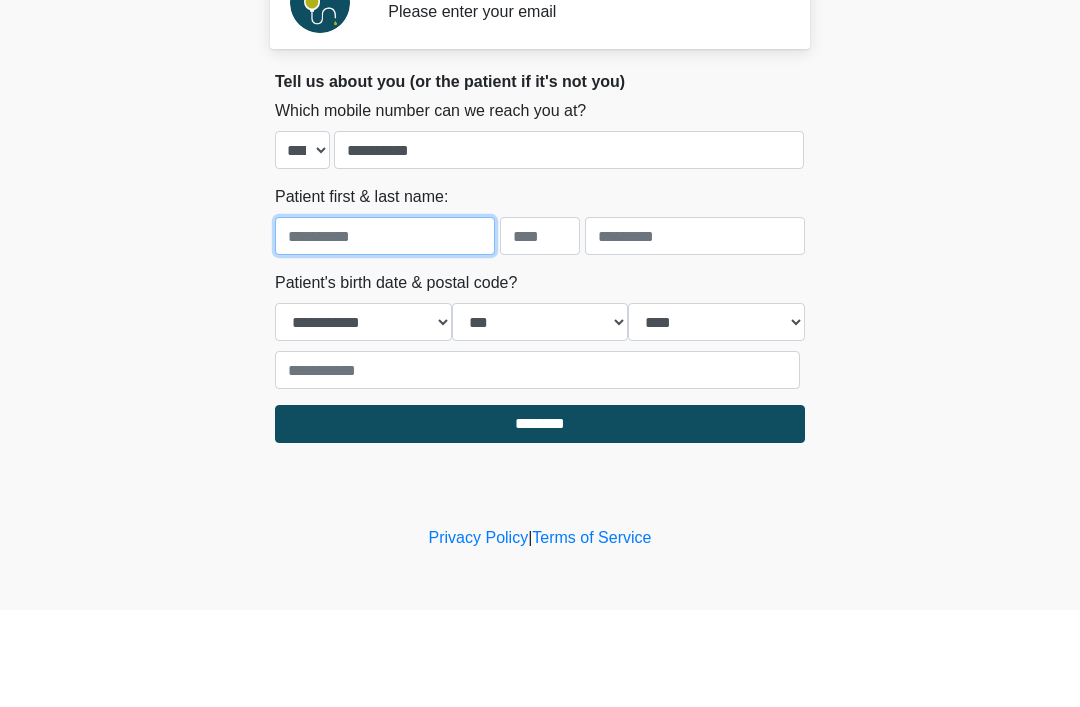 click at bounding box center (385, 333) 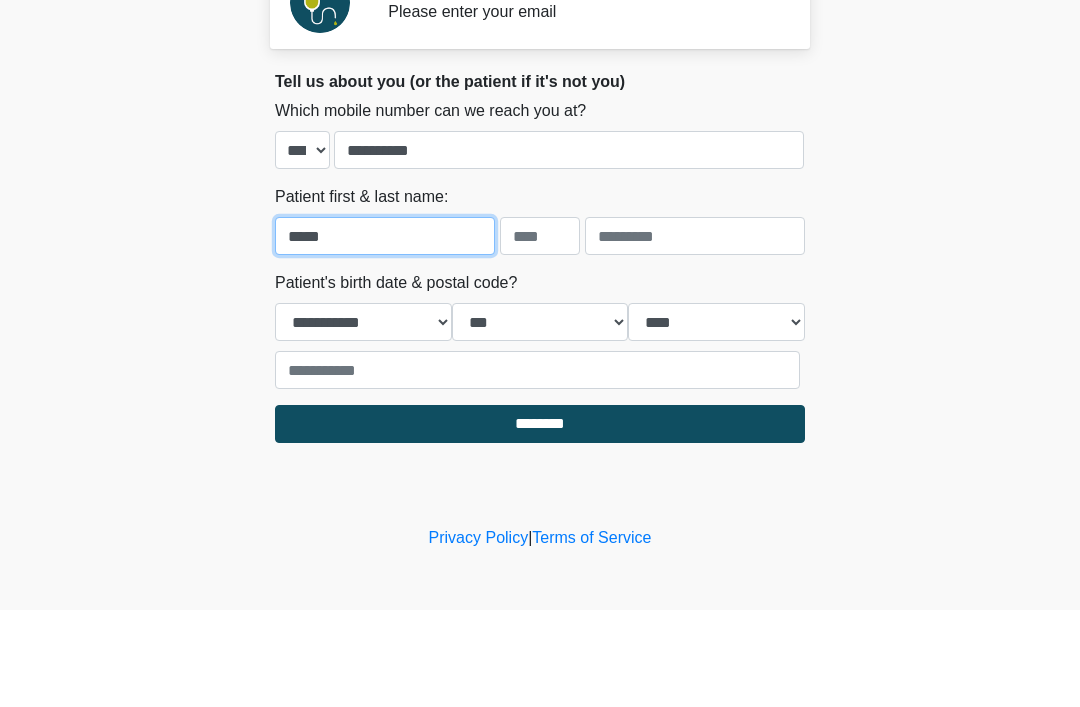 type on "*****" 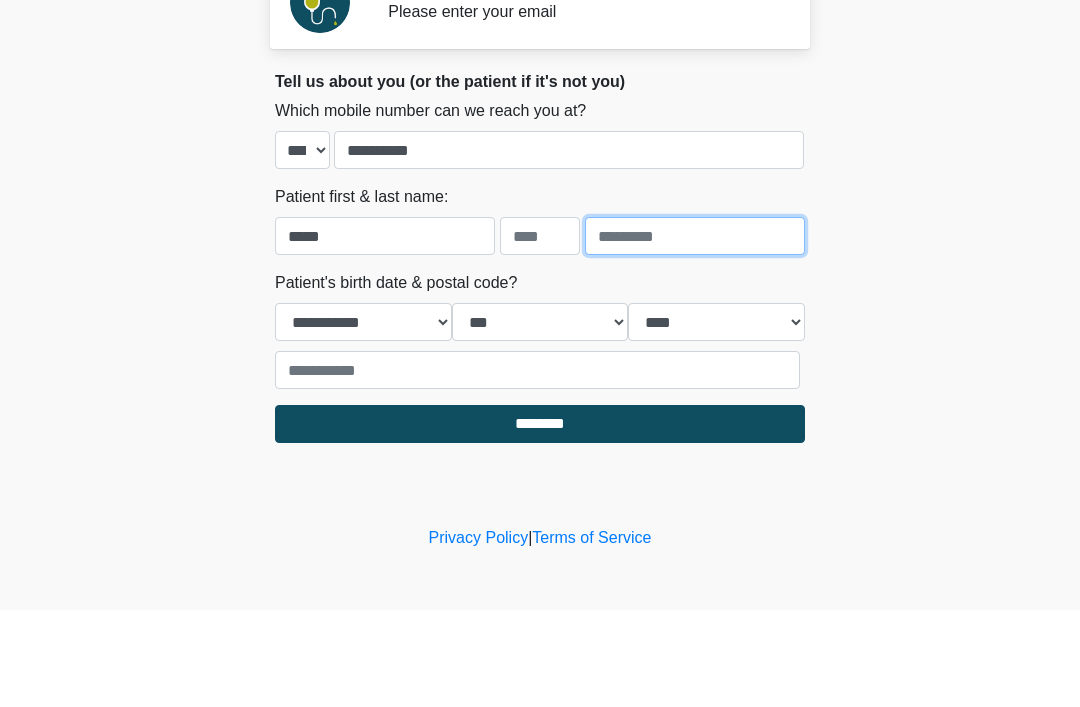 click at bounding box center [695, 333] 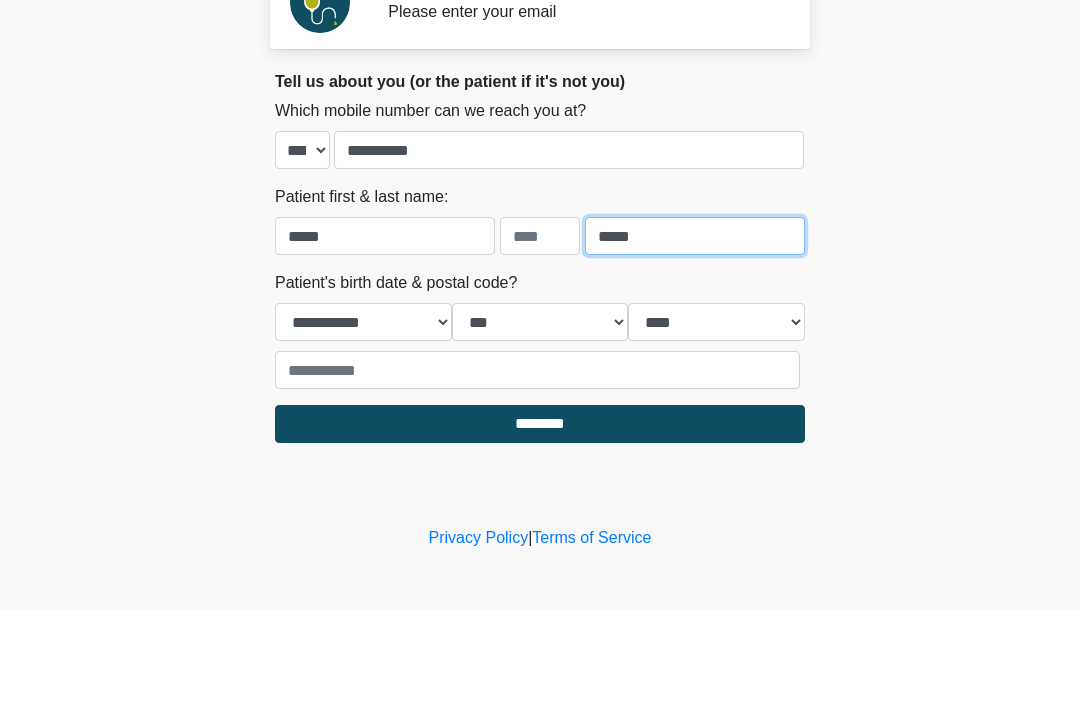 type on "*****" 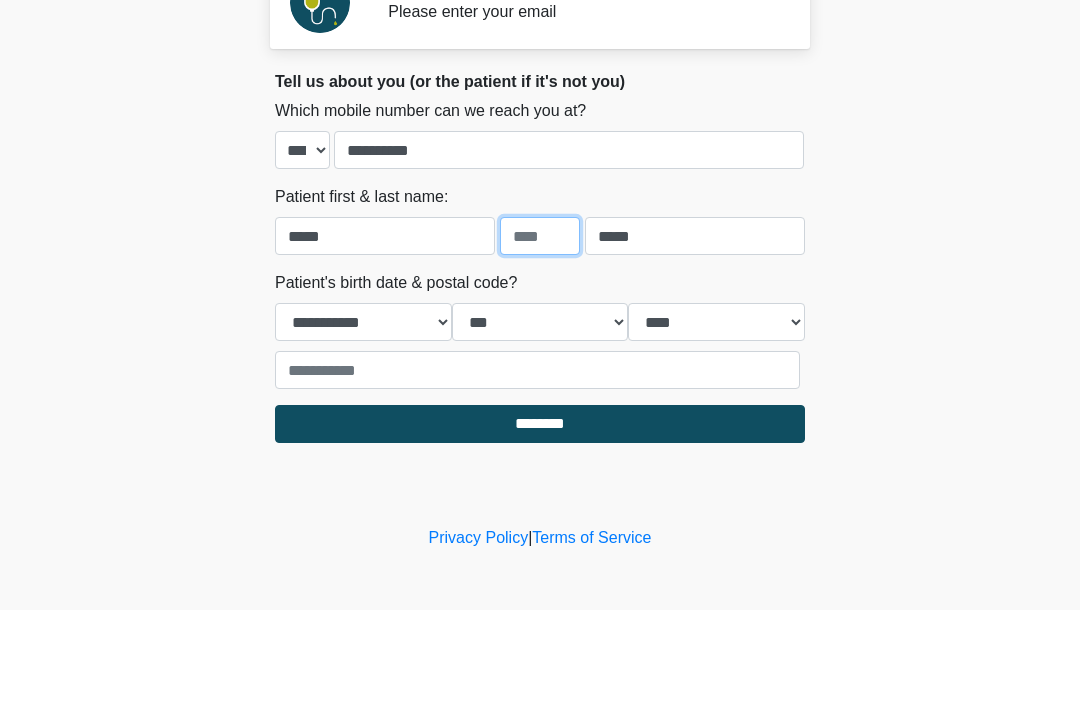 click at bounding box center [540, 333] 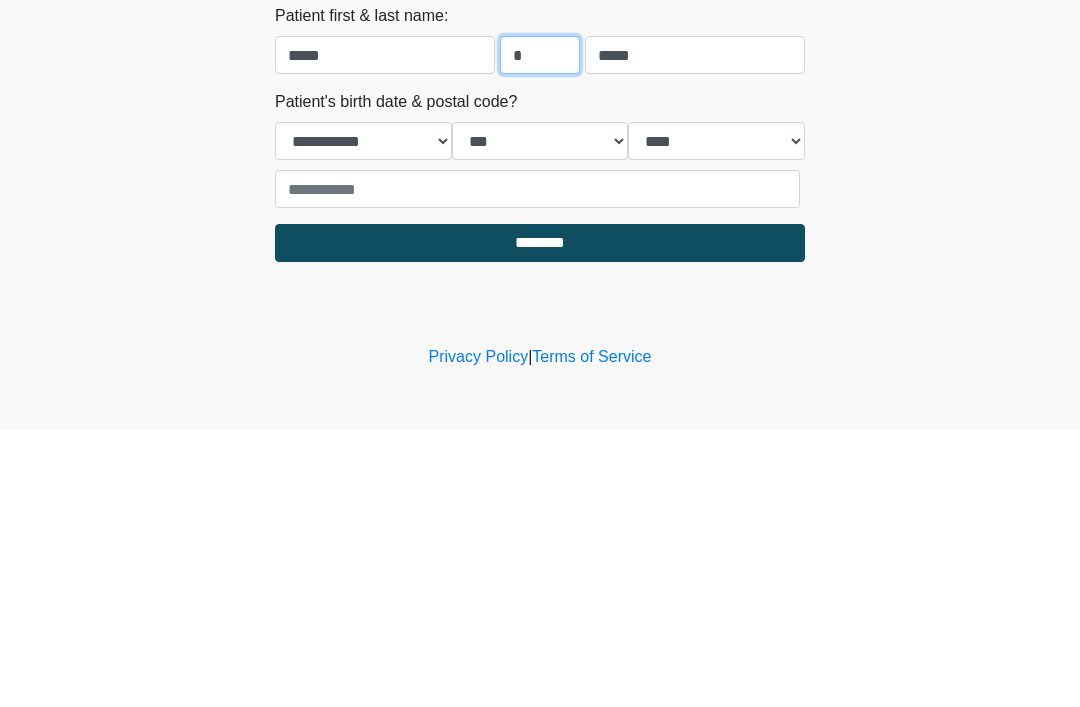type on "*" 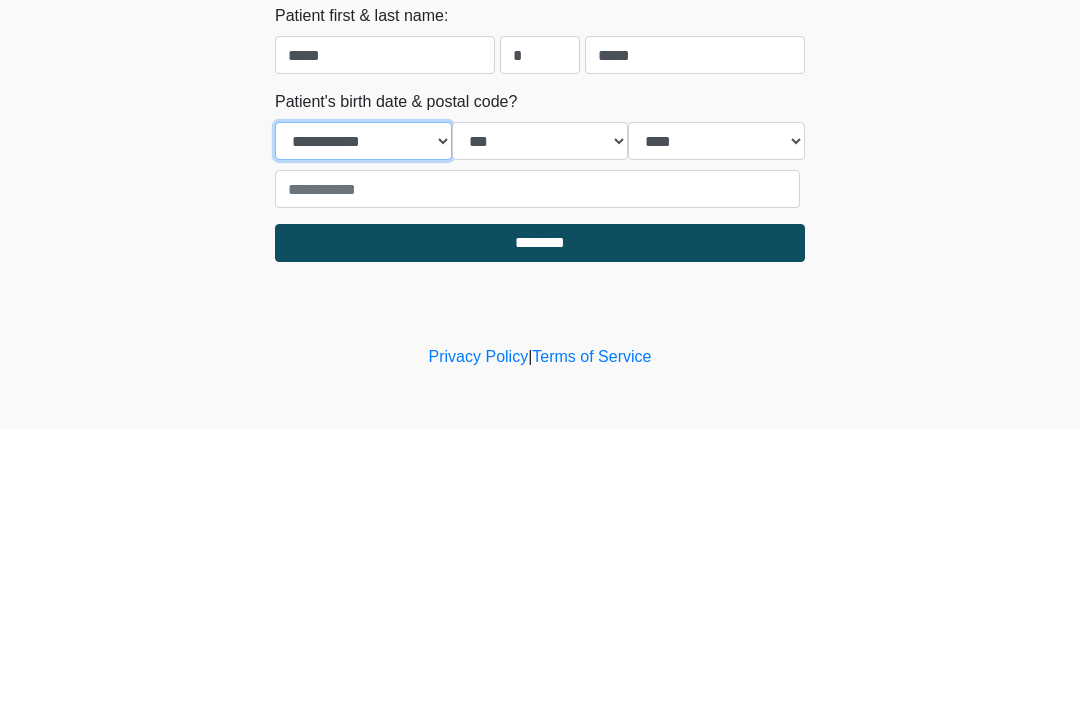 click on "**********" at bounding box center (363, 419) 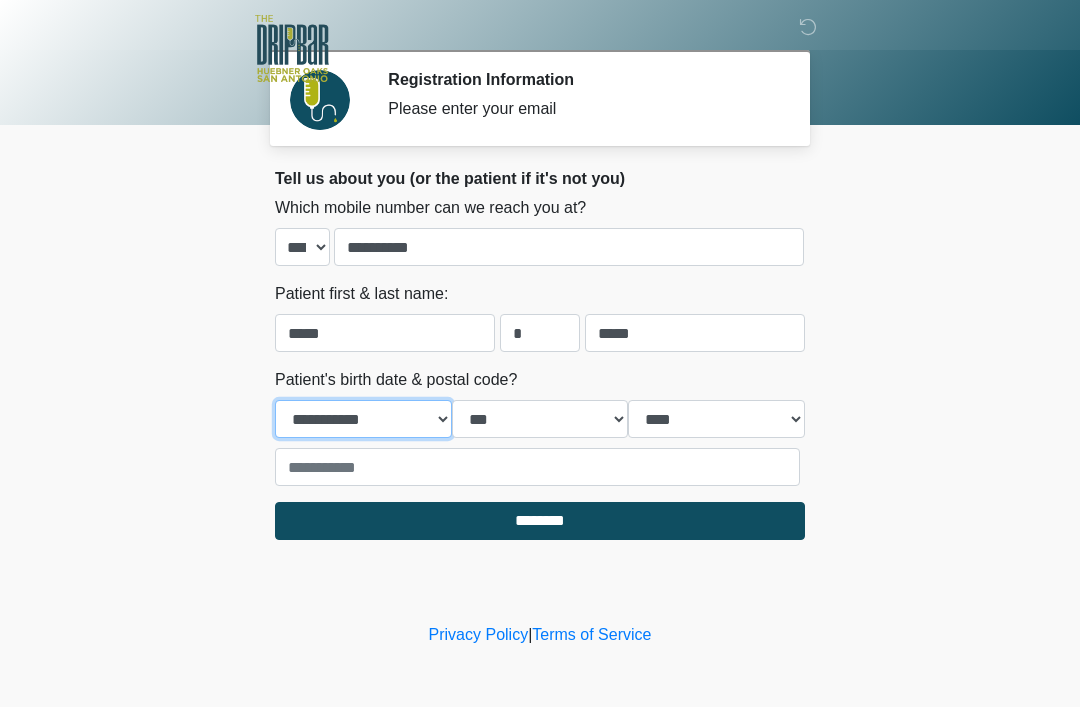 select on "*" 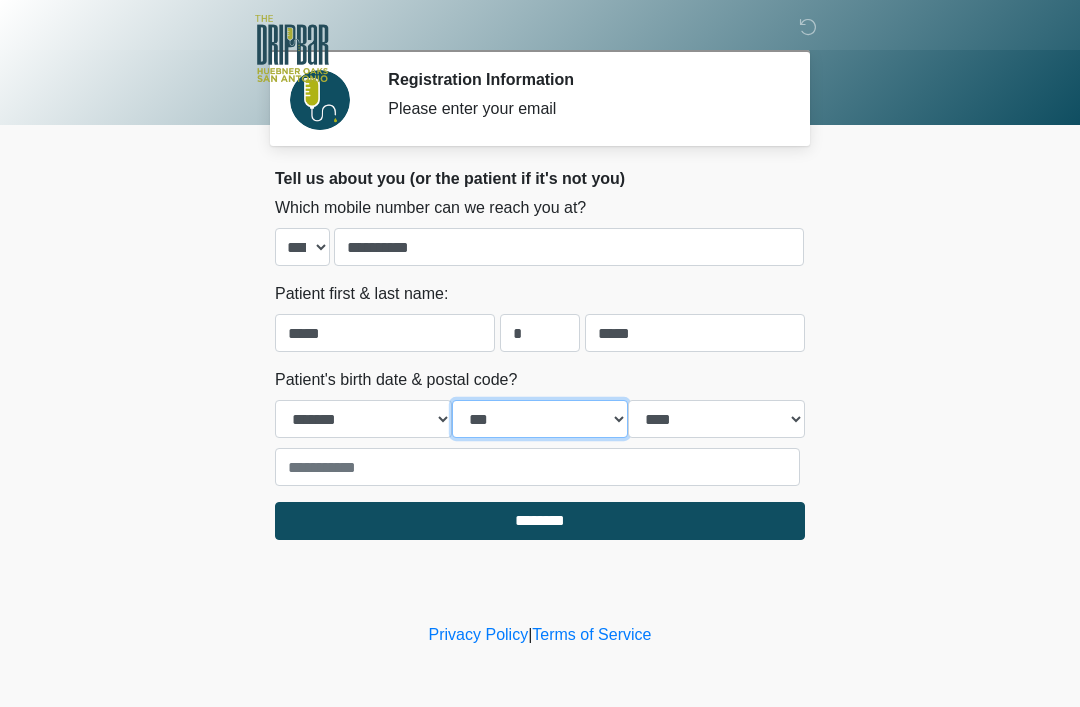 click on "***
*
*
*
*
*
*
*
*
*
**
**
**
**
**
**
**
**
**
**
**
**
**
**
**
**
**
**
**
**
**
**" at bounding box center [540, 419] 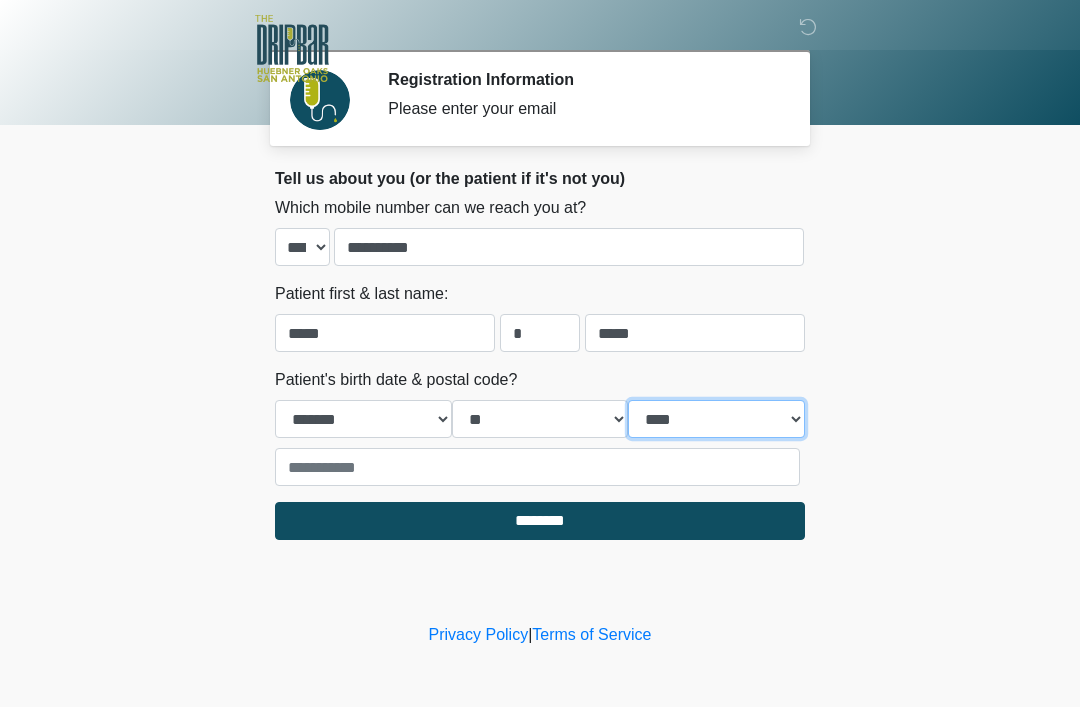 click on "****
****
****
****
****
****
****
****
****
****
****
****
****
****
****
****
****
****
****
****
****
****
****
****
****
****
****
****
****
****
****
****
****
****
****
****
****
****
****
****
****
****
****
****
****
****
****
****
****
****
****
****
****
****
****
****
****
****
****
****
****
****
****
****
****
****
****
****
****
****
****
****
****
****
****
****
****
****
****
****
****
****
****
****
****
****
****
****
****
****
****
****
****
****
****
****
****
****
****
****
****
****" at bounding box center (716, 419) 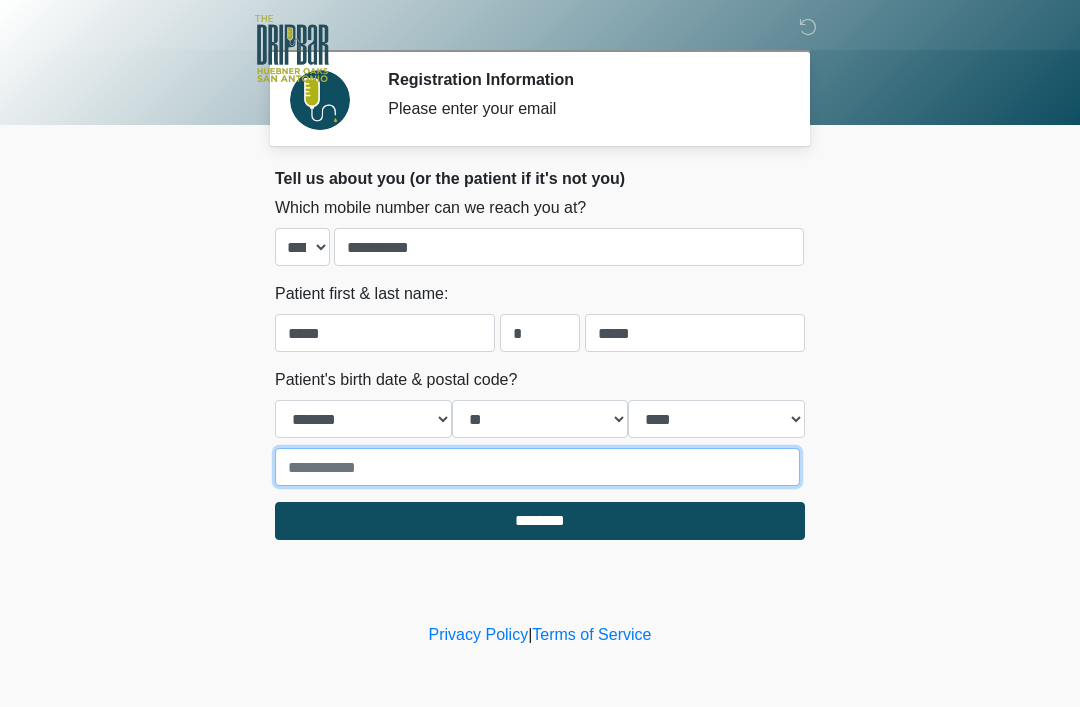 click at bounding box center (537, 467) 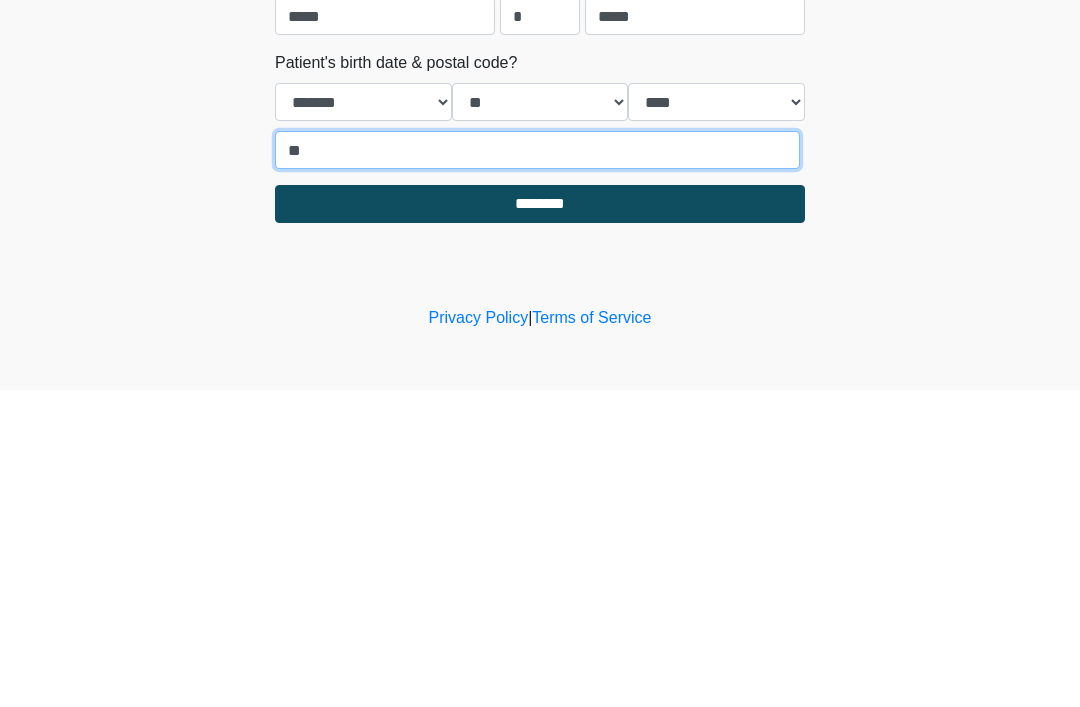 type on "*" 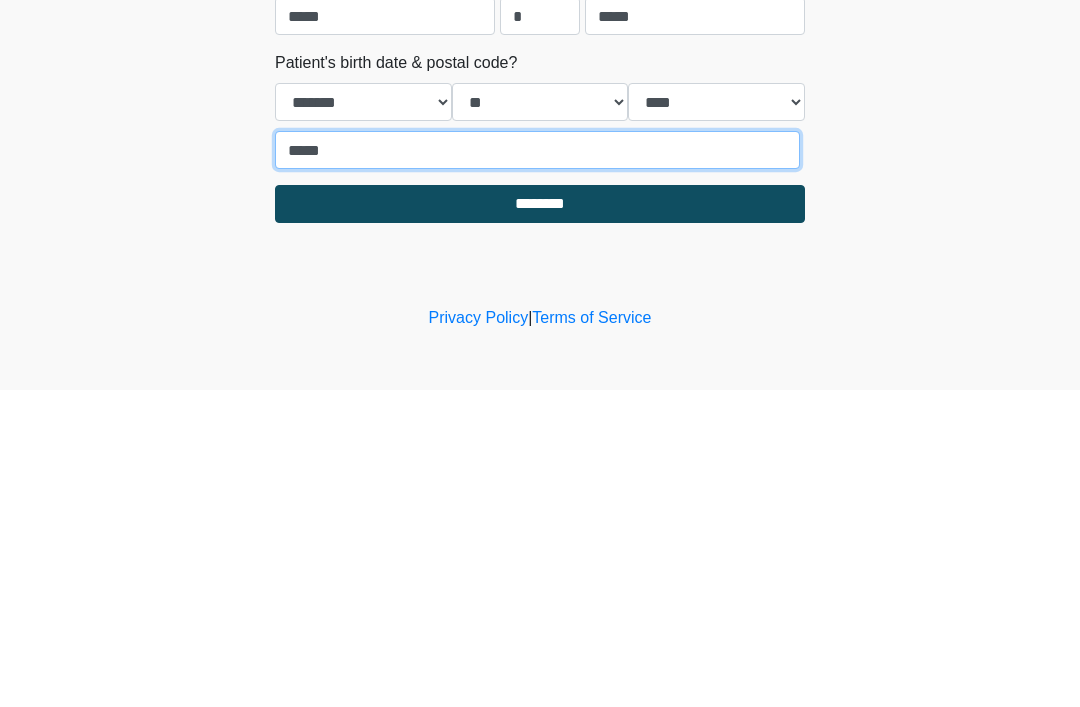 type on "*****" 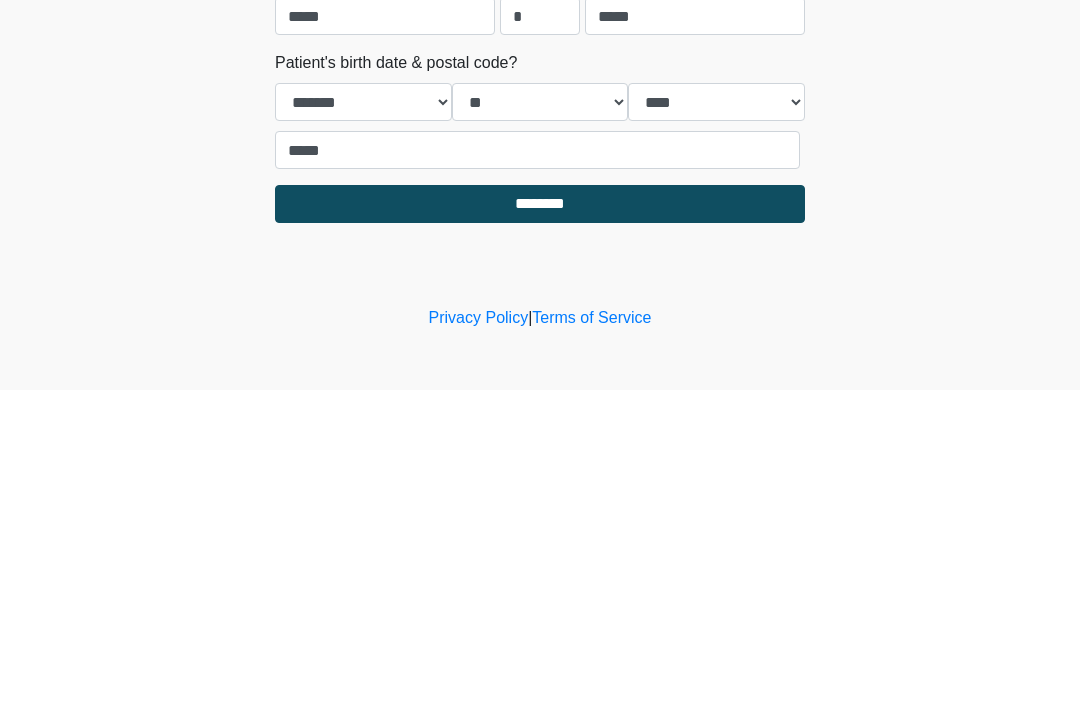 click on "********" at bounding box center [540, 521] 